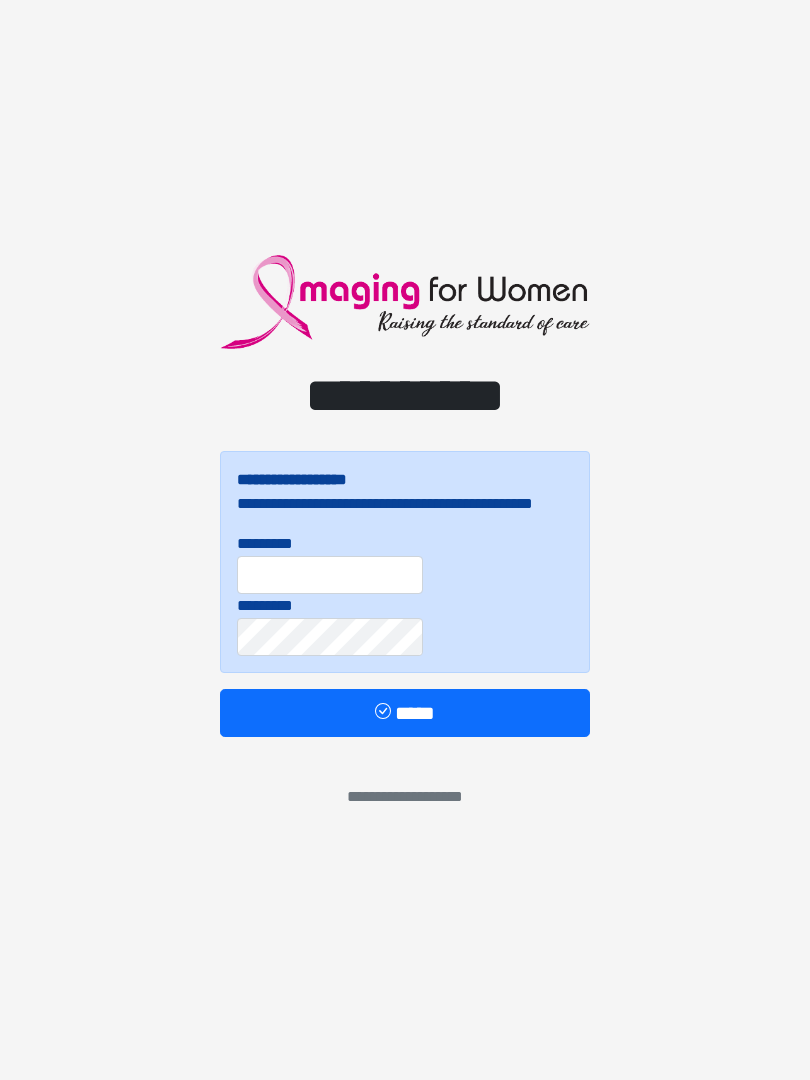 scroll, scrollTop: 0, scrollLeft: 0, axis: both 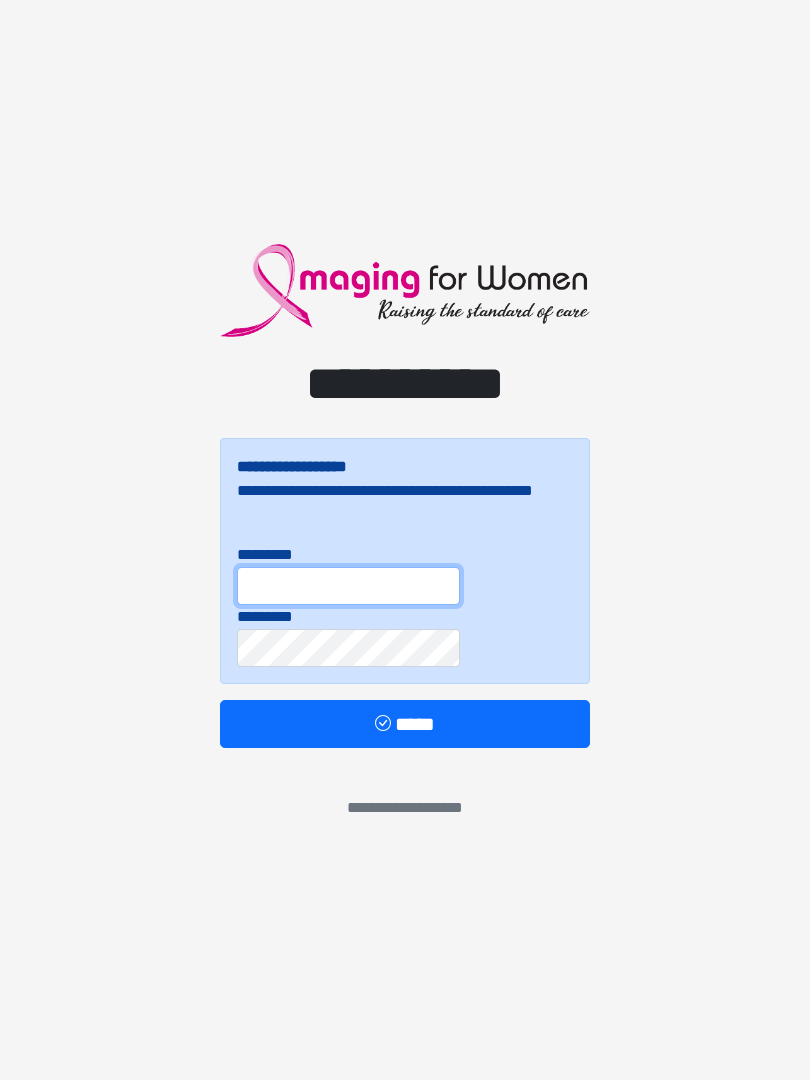click on "*********" at bounding box center (348, 586) 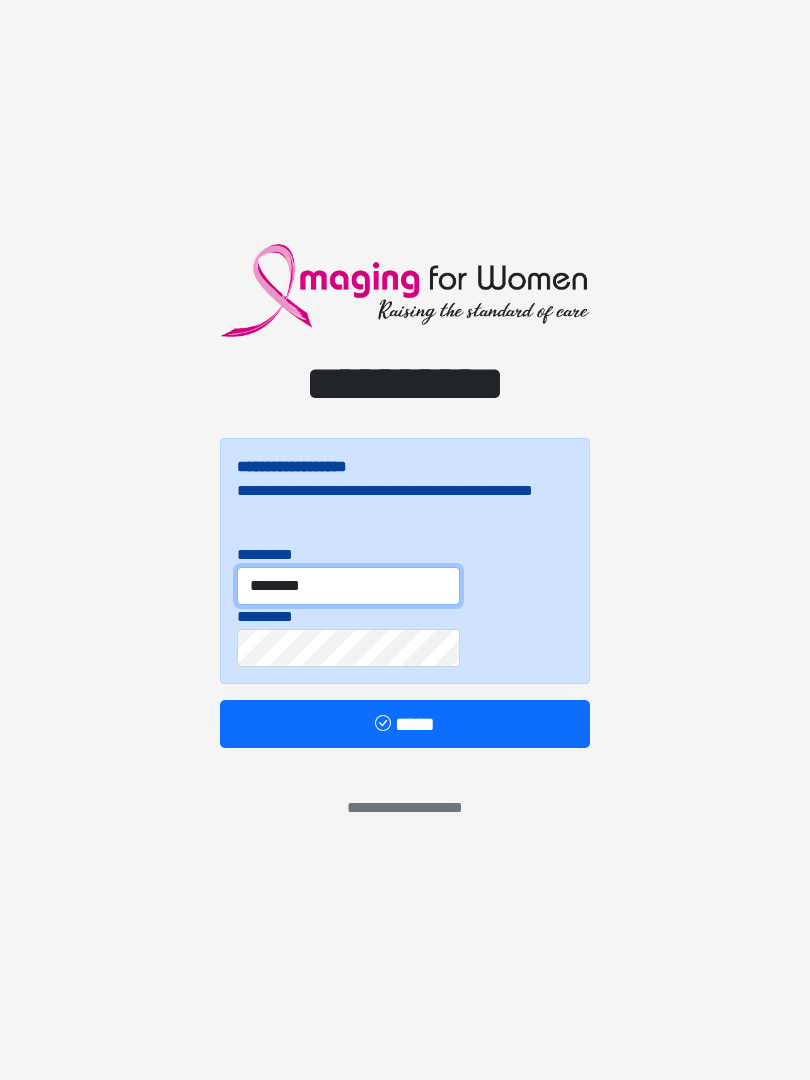 type on "********" 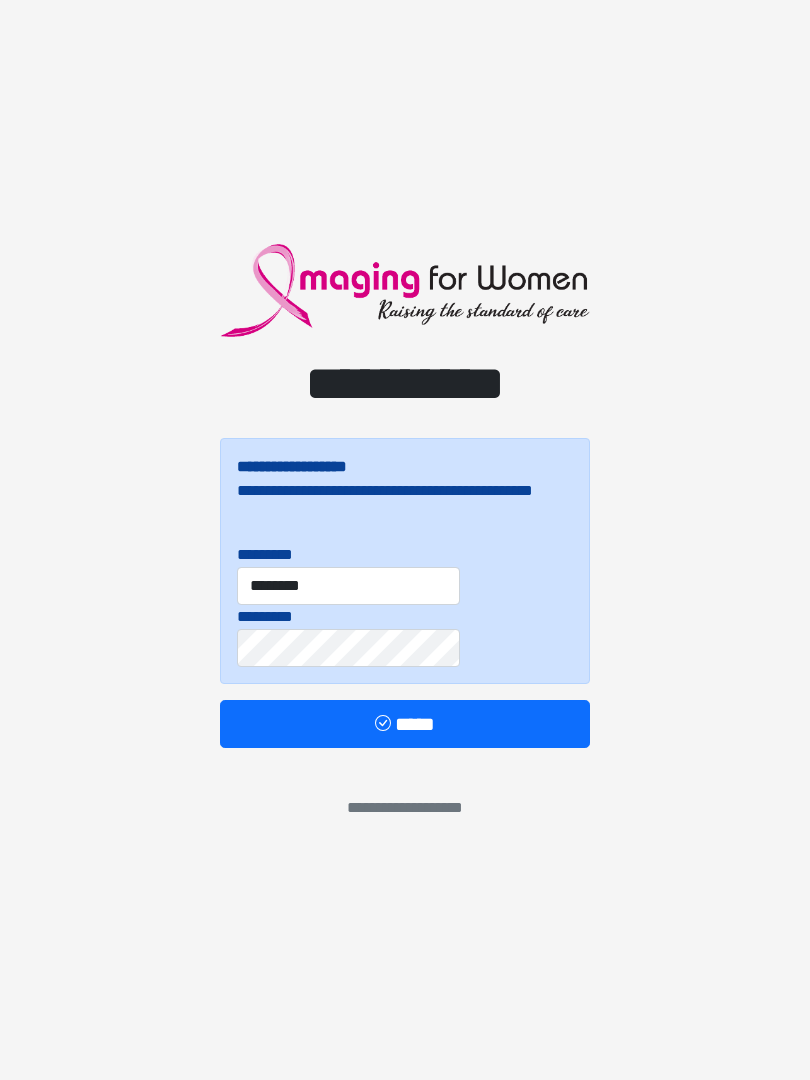 click on "*****" at bounding box center [405, 724] 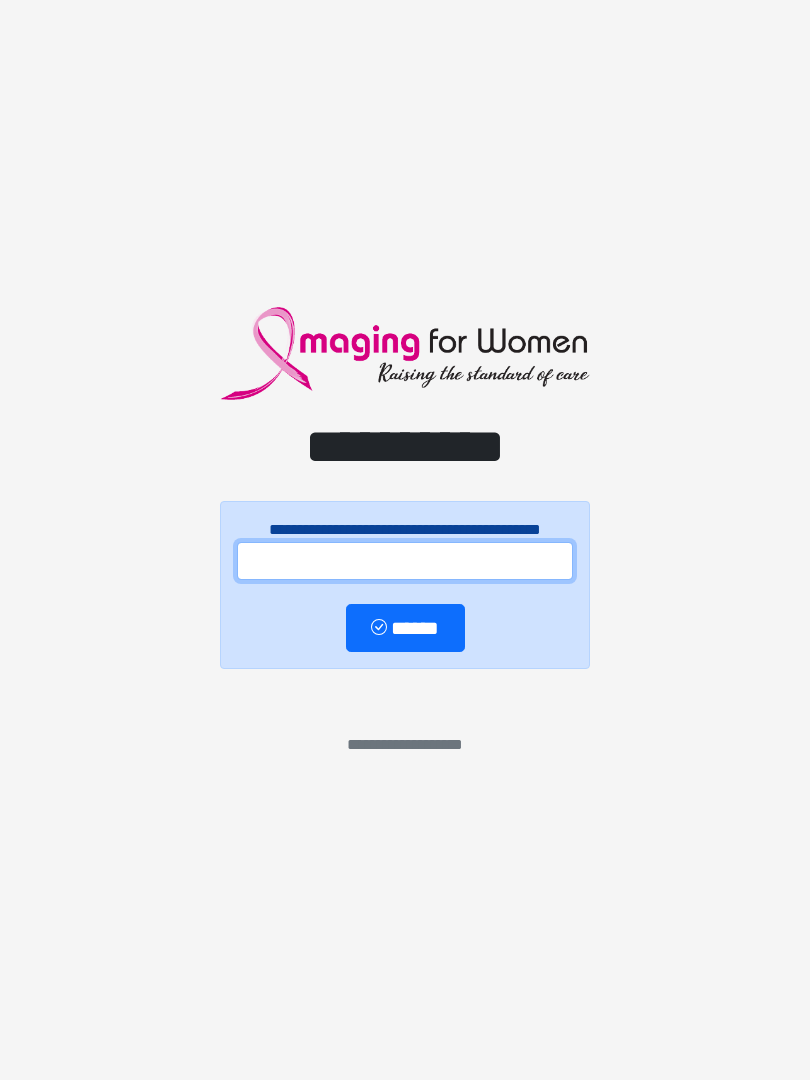 click at bounding box center (405, 561) 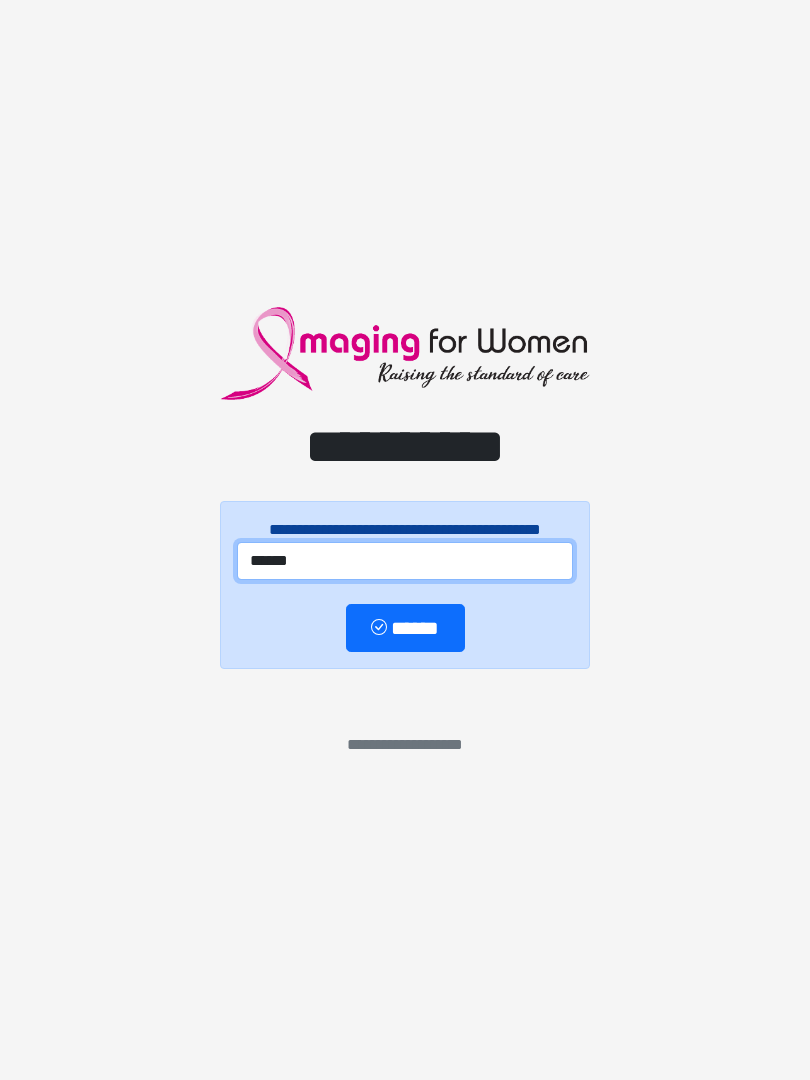 type on "******" 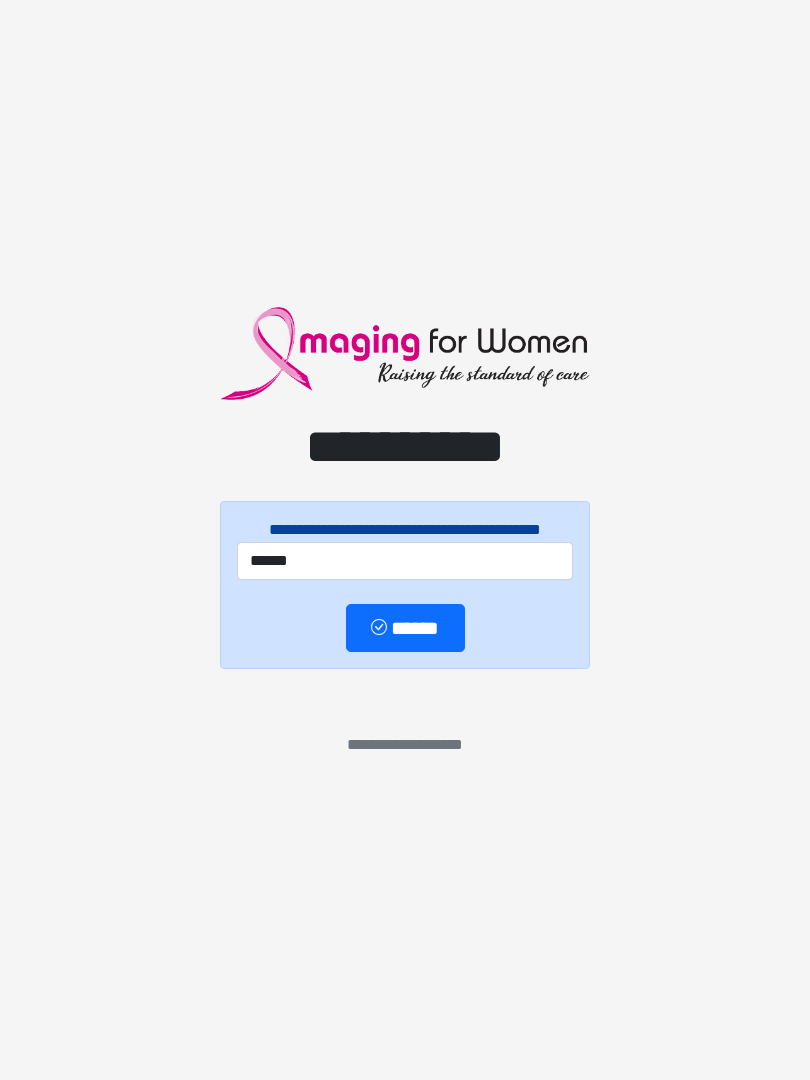click on "******" at bounding box center [405, 628] 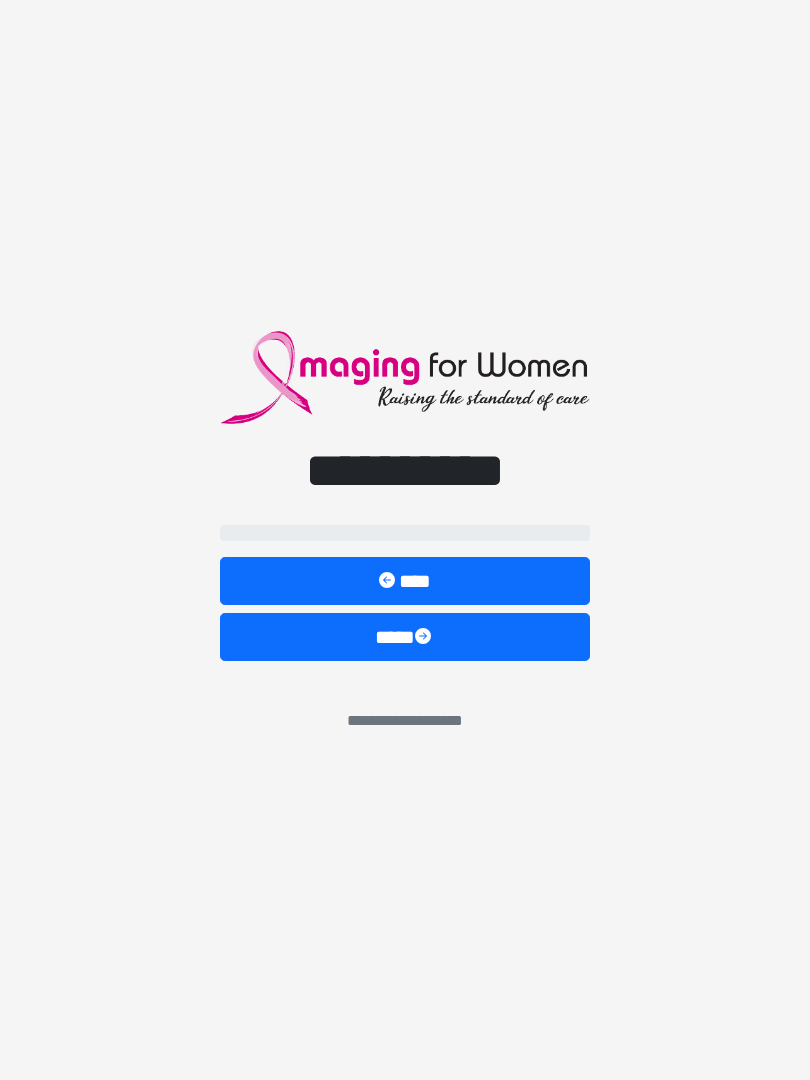 select on "**" 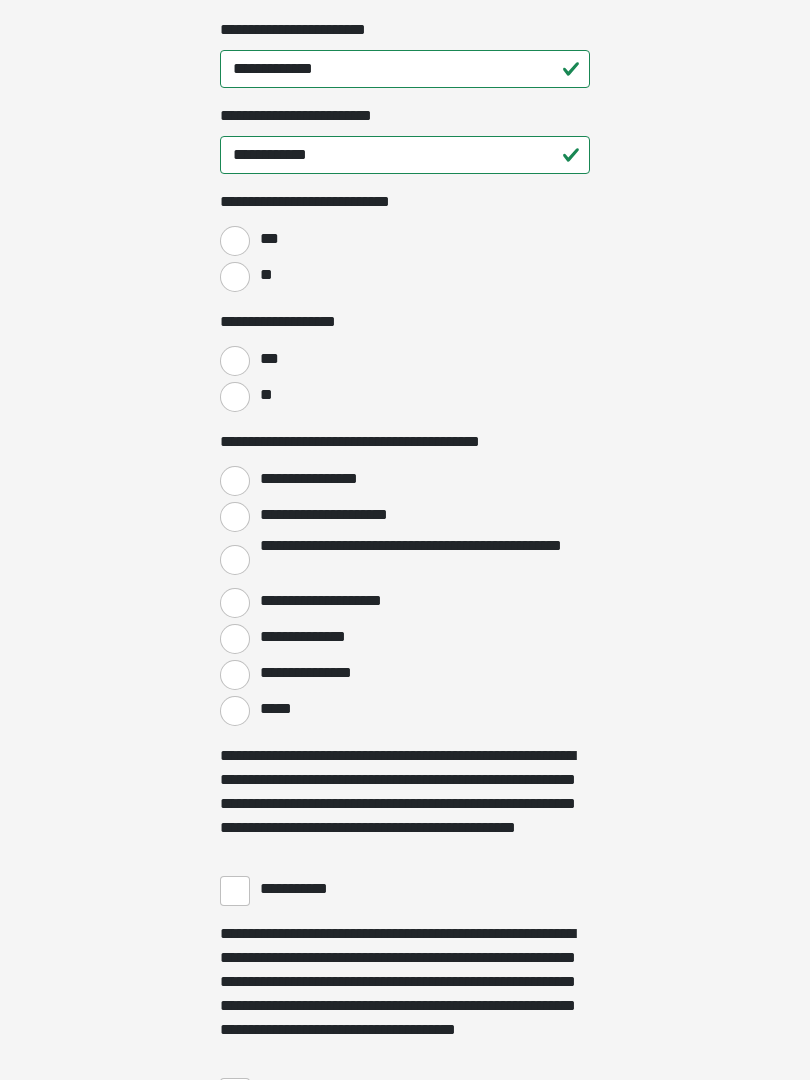 scroll, scrollTop: 2974, scrollLeft: 0, axis: vertical 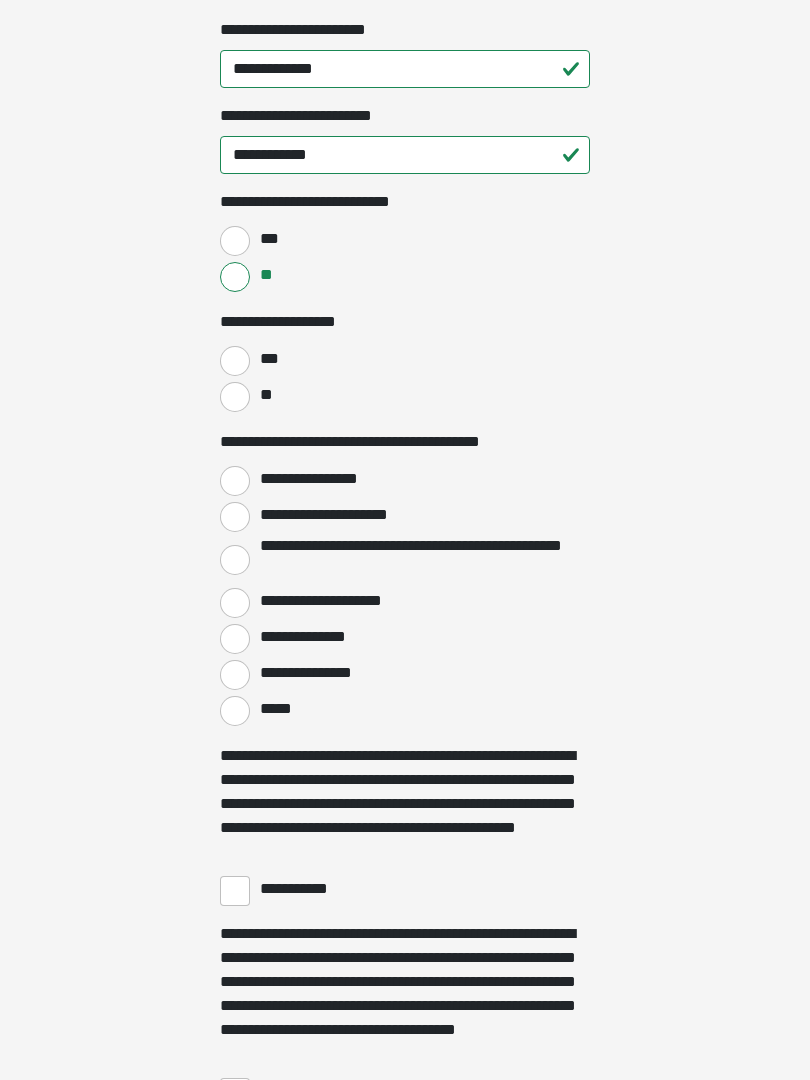 click on "**" at bounding box center [235, 397] 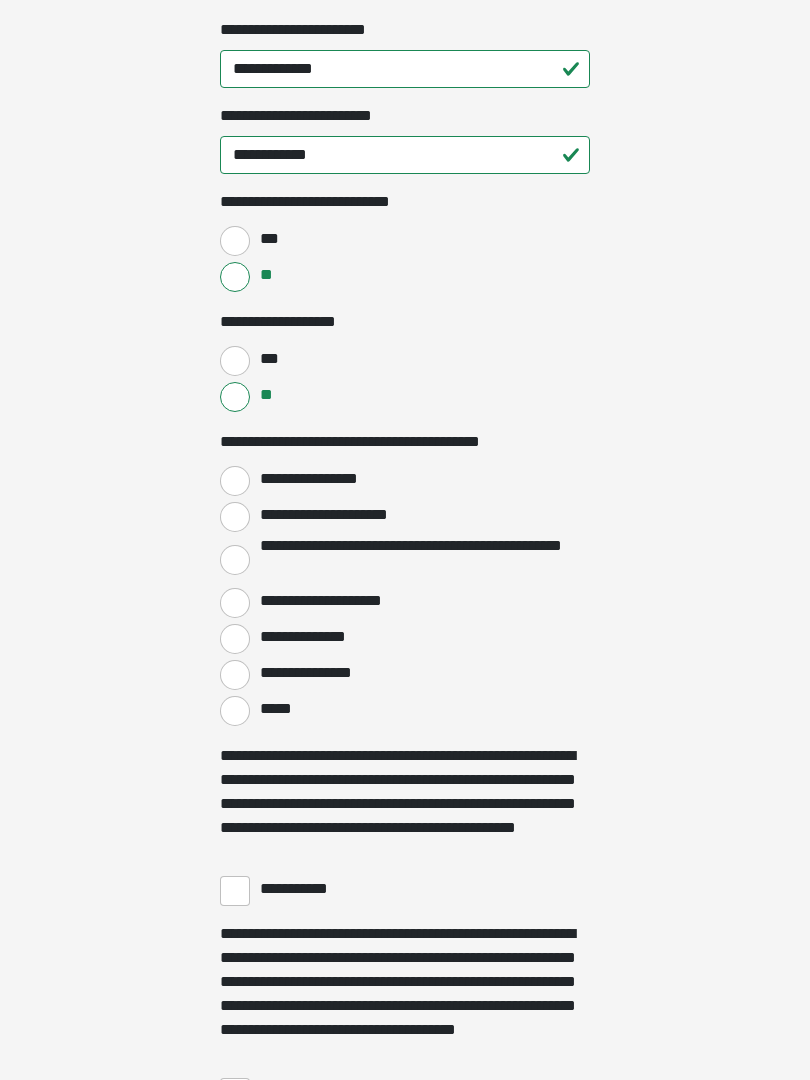 click on "**********" at bounding box center [235, 603] 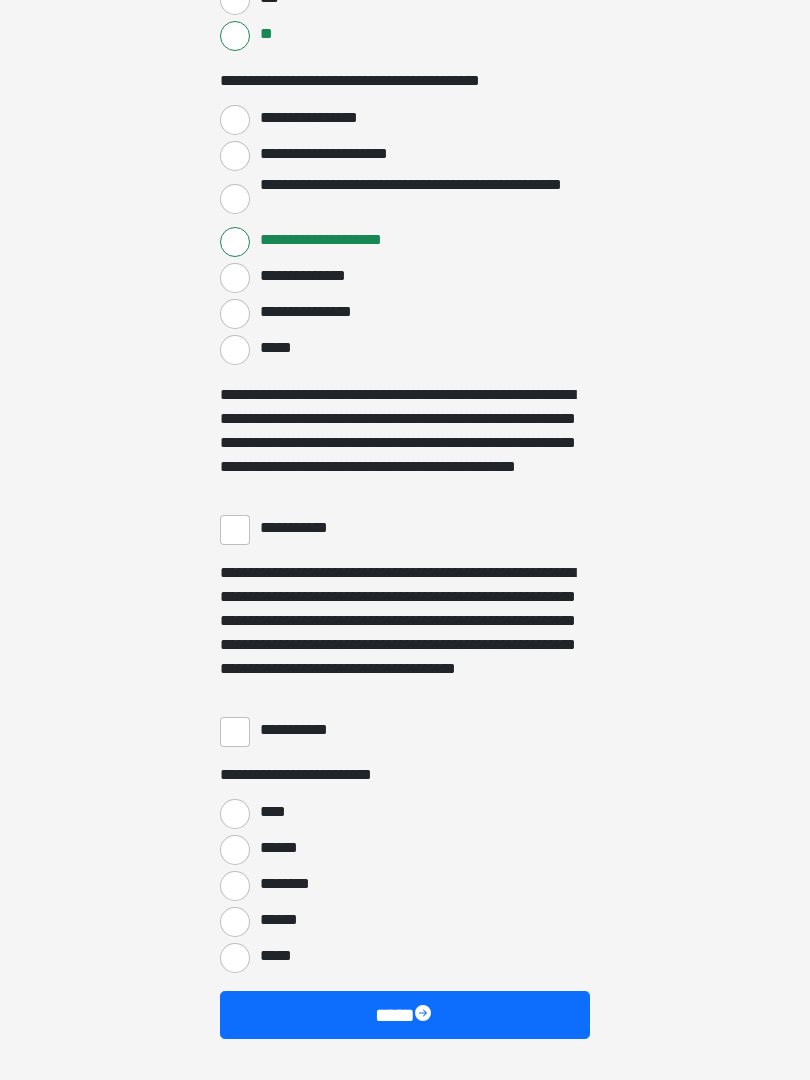 scroll, scrollTop: 3354, scrollLeft: 0, axis: vertical 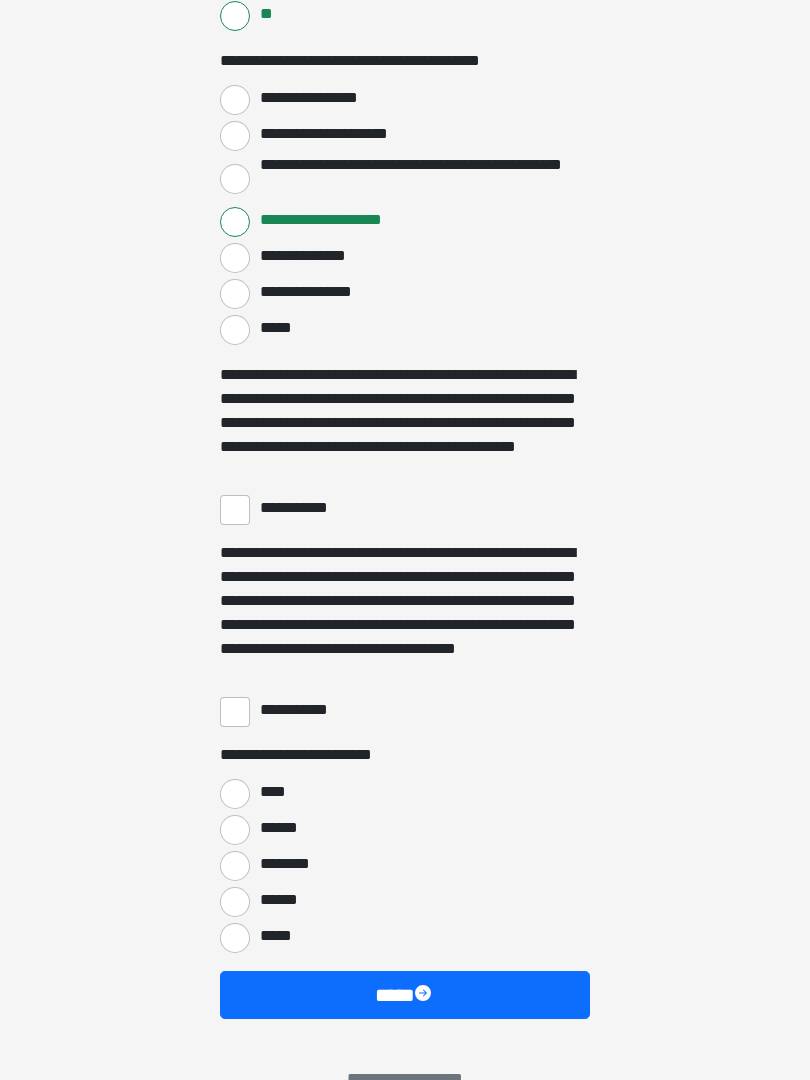 click on "**********" at bounding box center [235, 511] 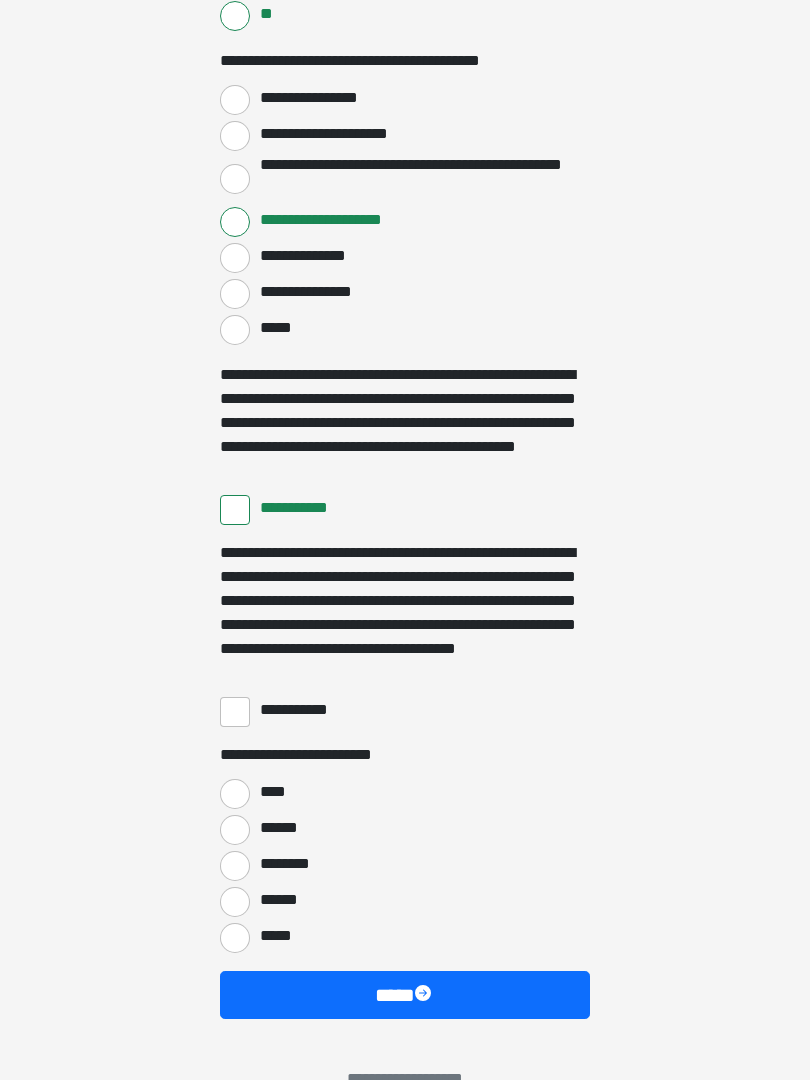 click on "**********" at bounding box center (235, 712) 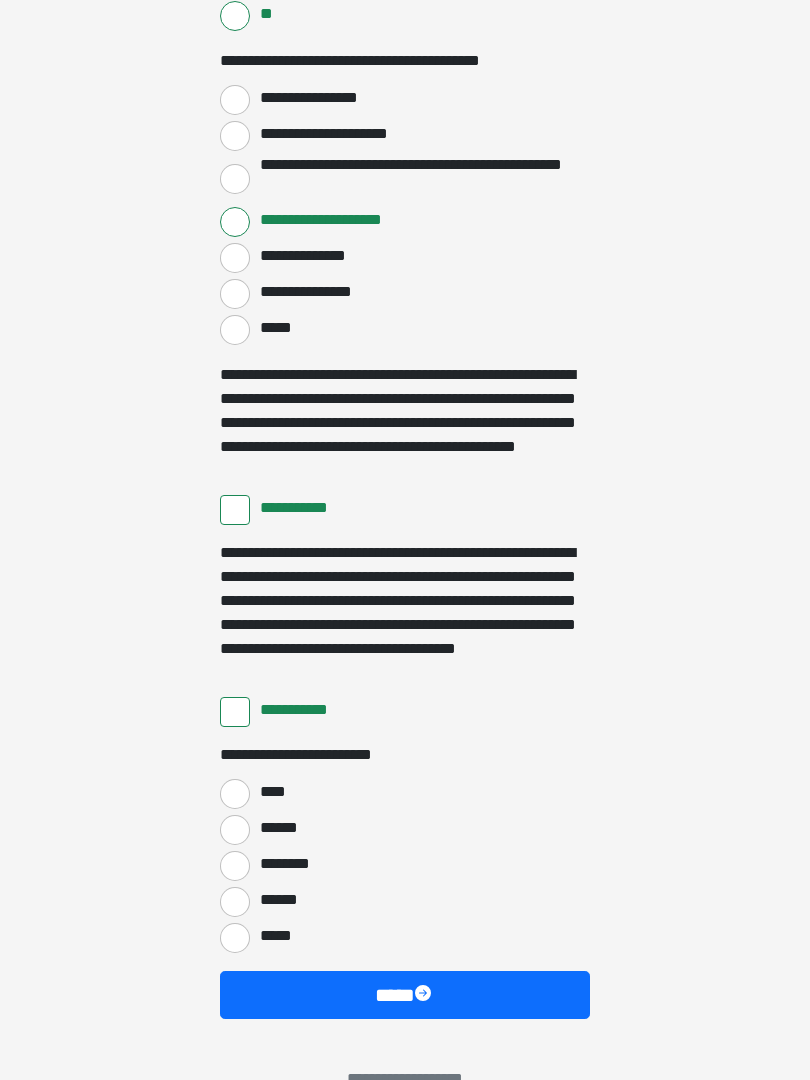 click on "****" at bounding box center (235, 794) 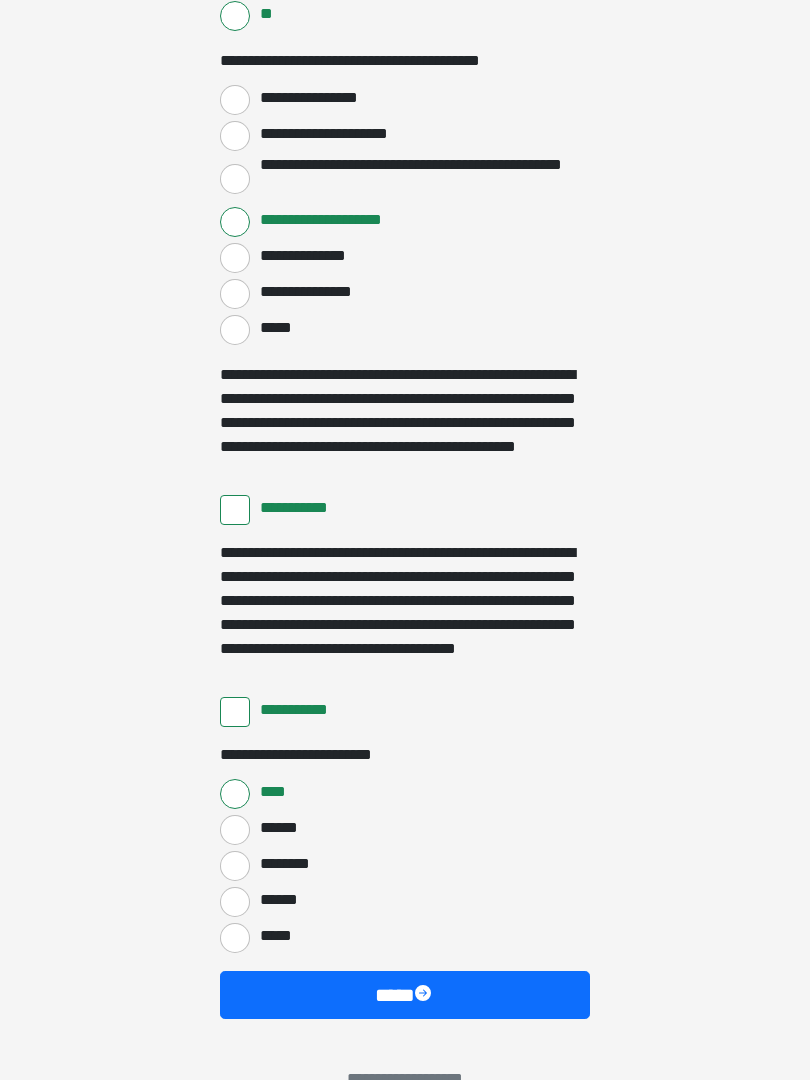 click on "****" at bounding box center (405, 995) 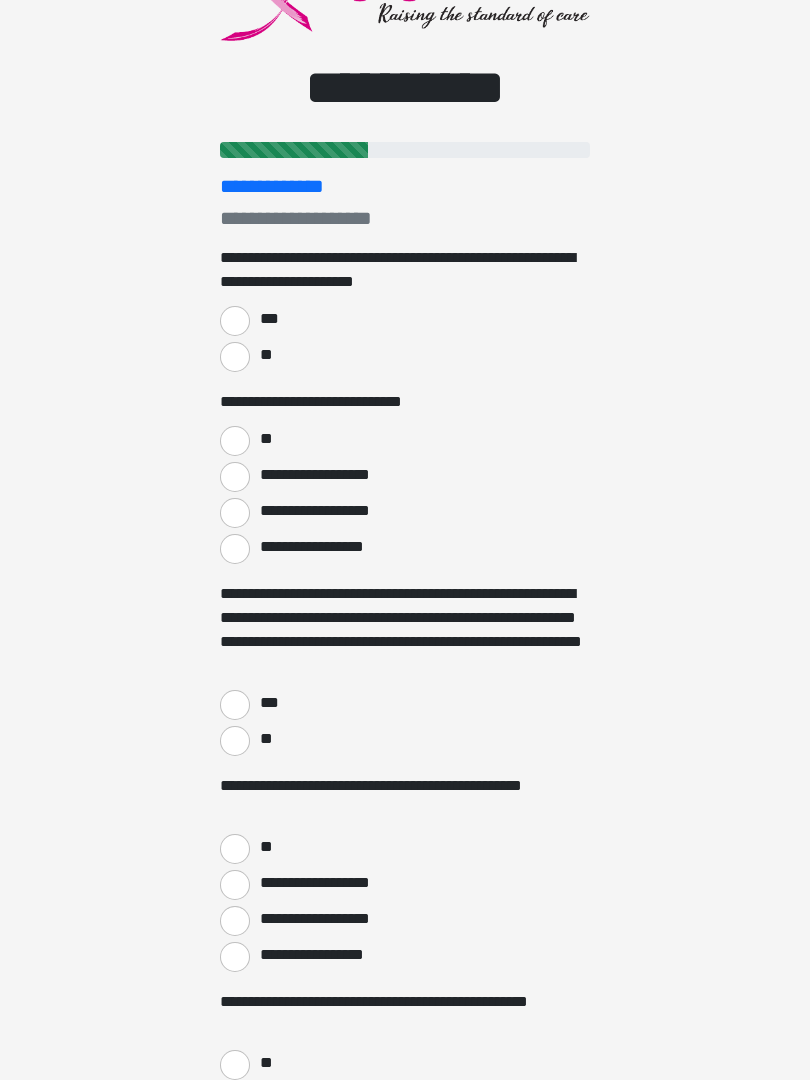 scroll, scrollTop: 108, scrollLeft: 0, axis: vertical 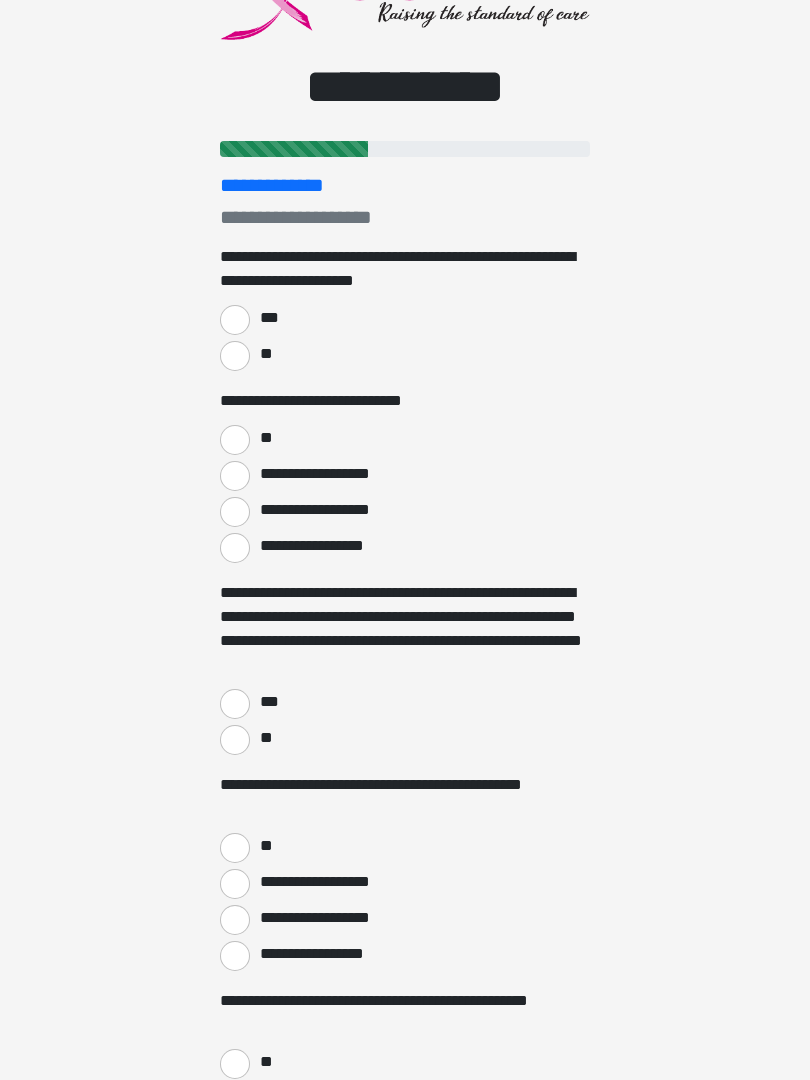 click on "***" at bounding box center (235, 321) 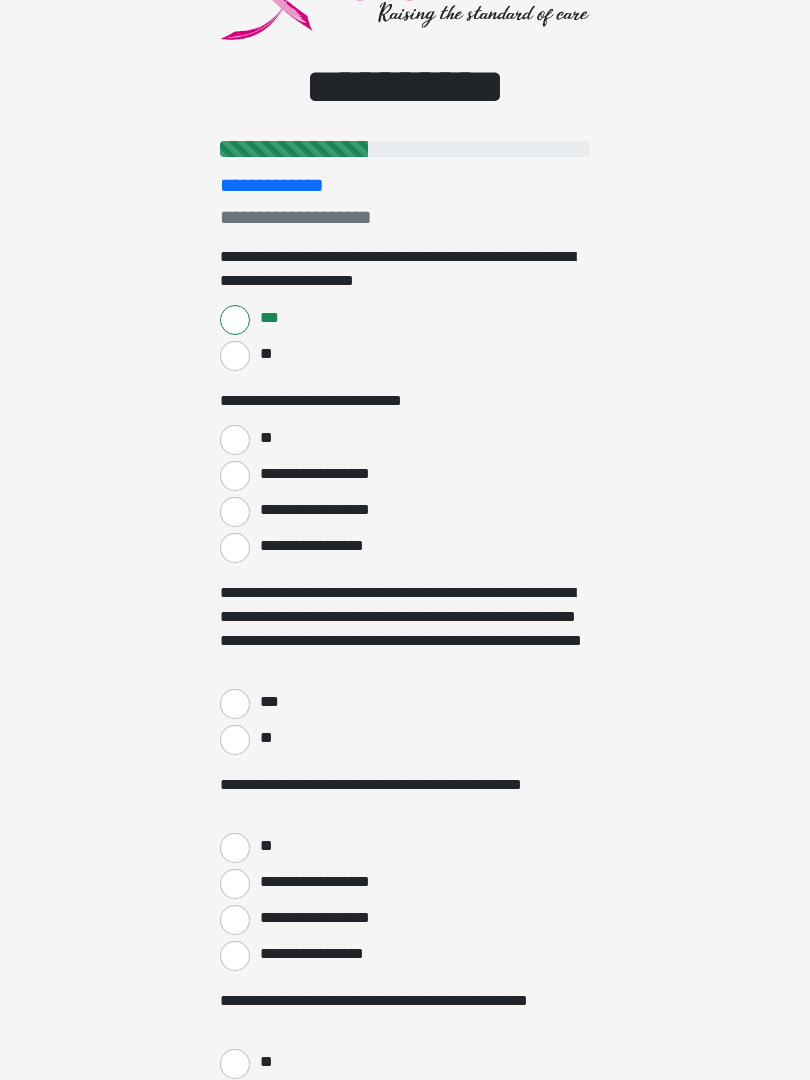 scroll, scrollTop: 109, scrollLeft: 0, axis: vertical 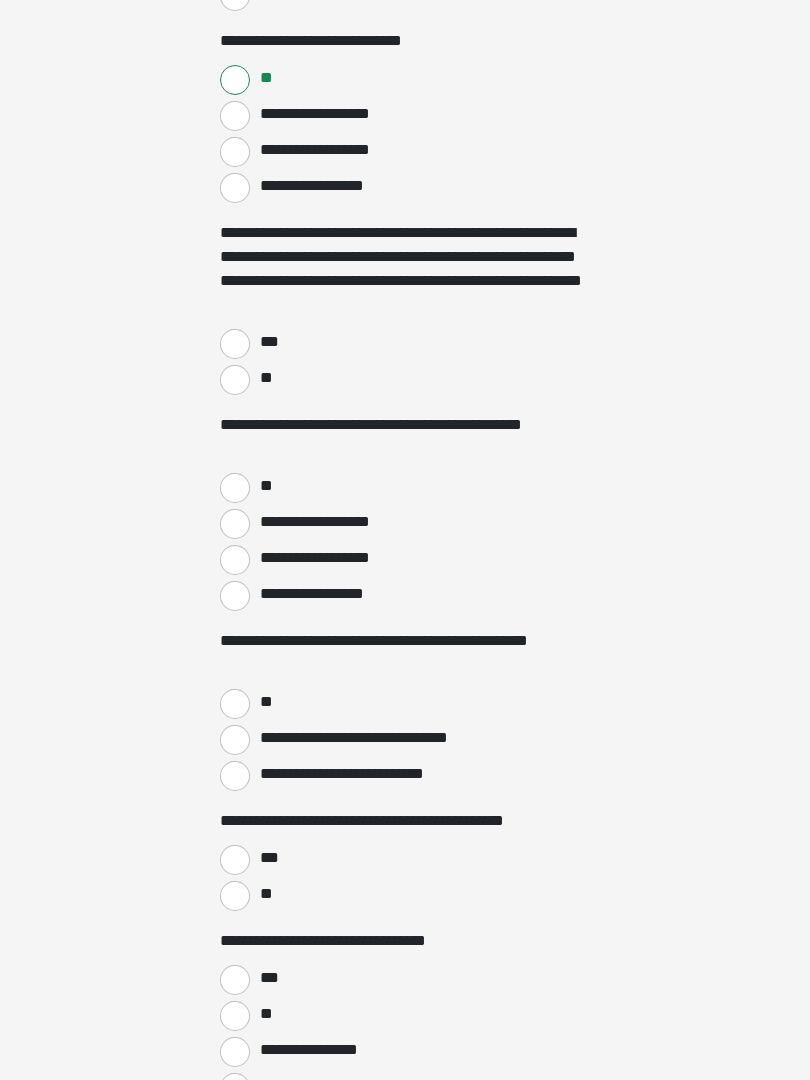 click on "***" at bounding box center (268, 342) 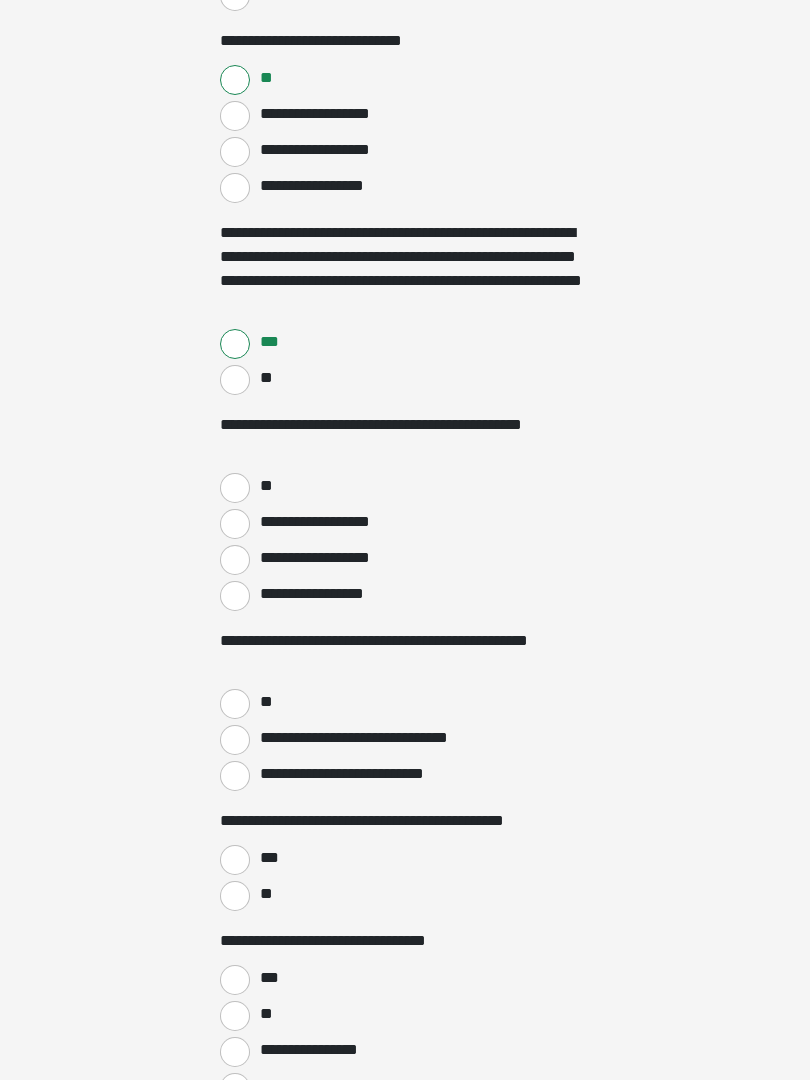 click on "**" at bounding box center (235, 488) 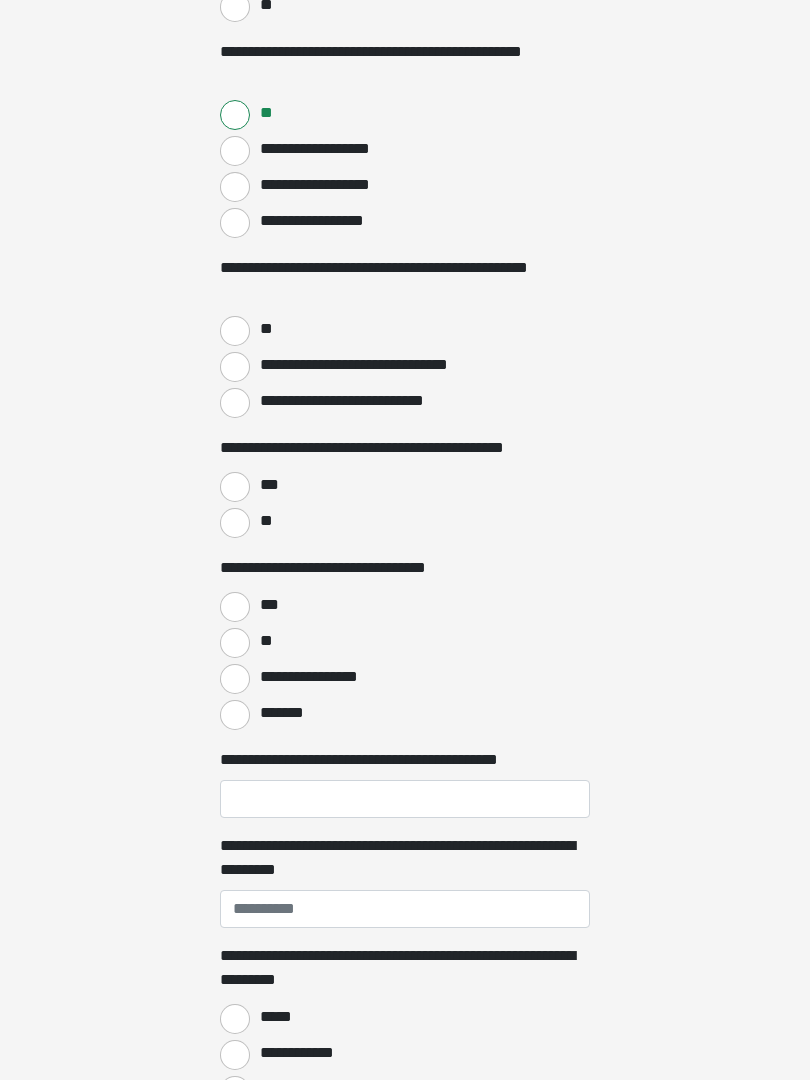 scroll, scrollTop: 842, scrollLeft: 0, axis: vertical 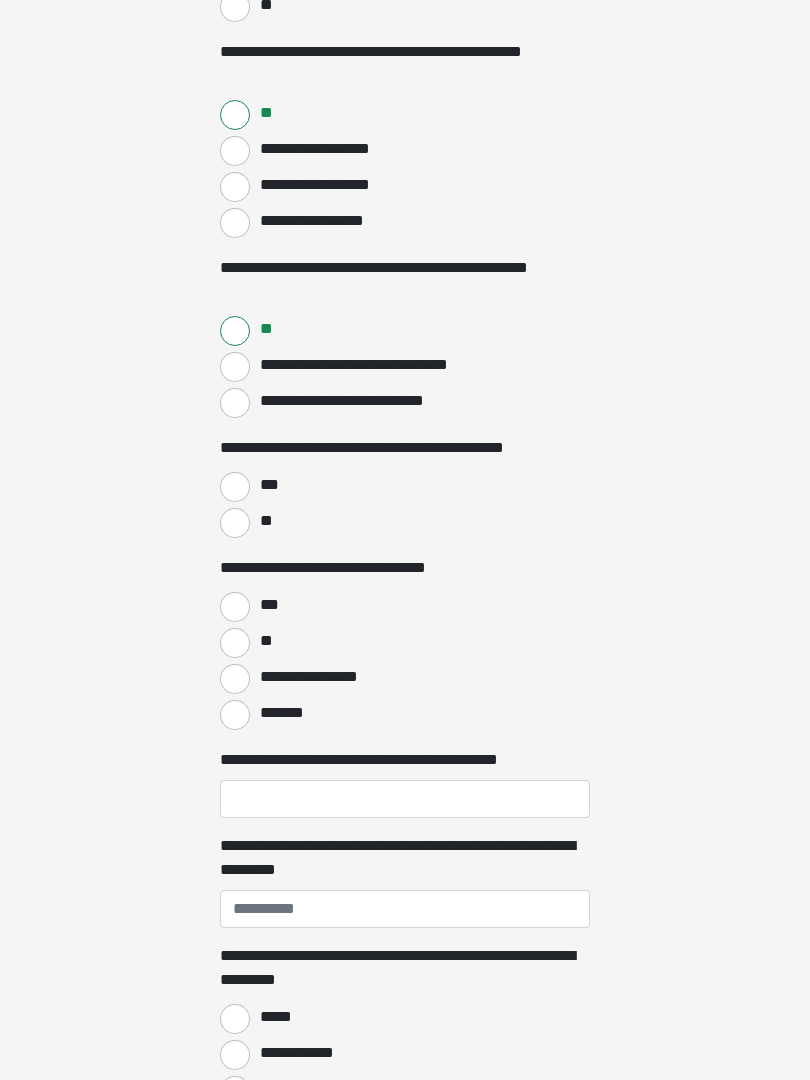click on "***" at bounding box center (235, 487) 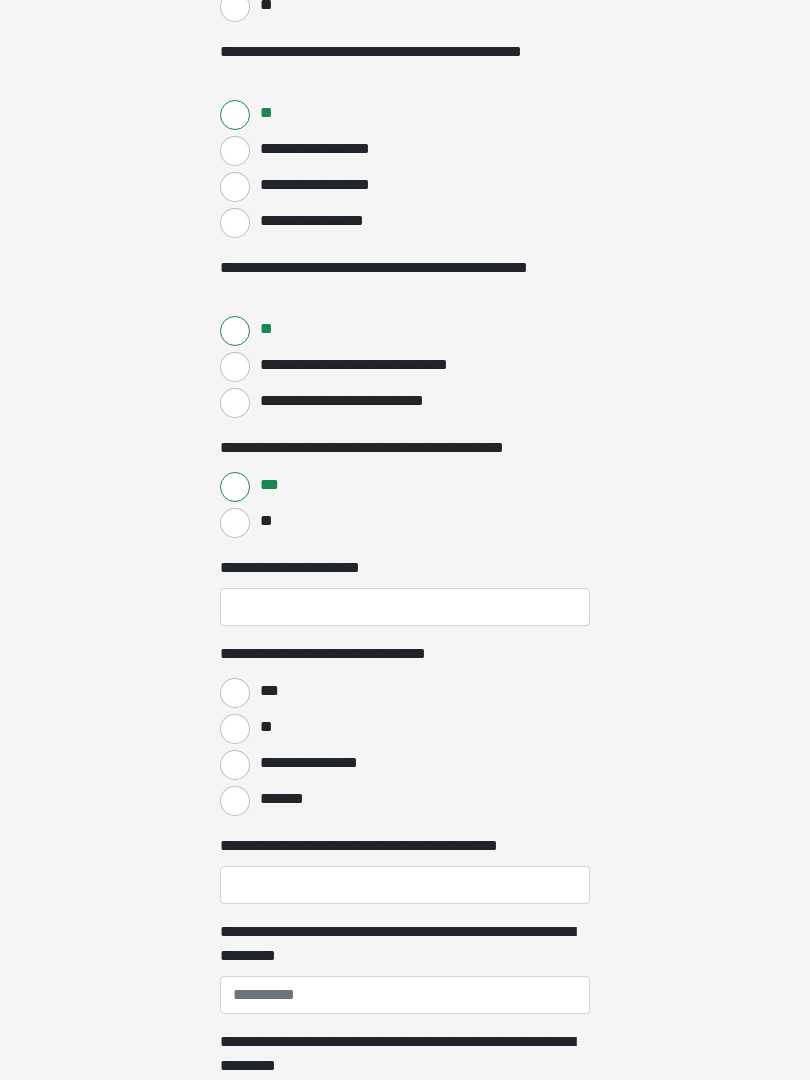 click on "**" at bounding box center (265, 521) 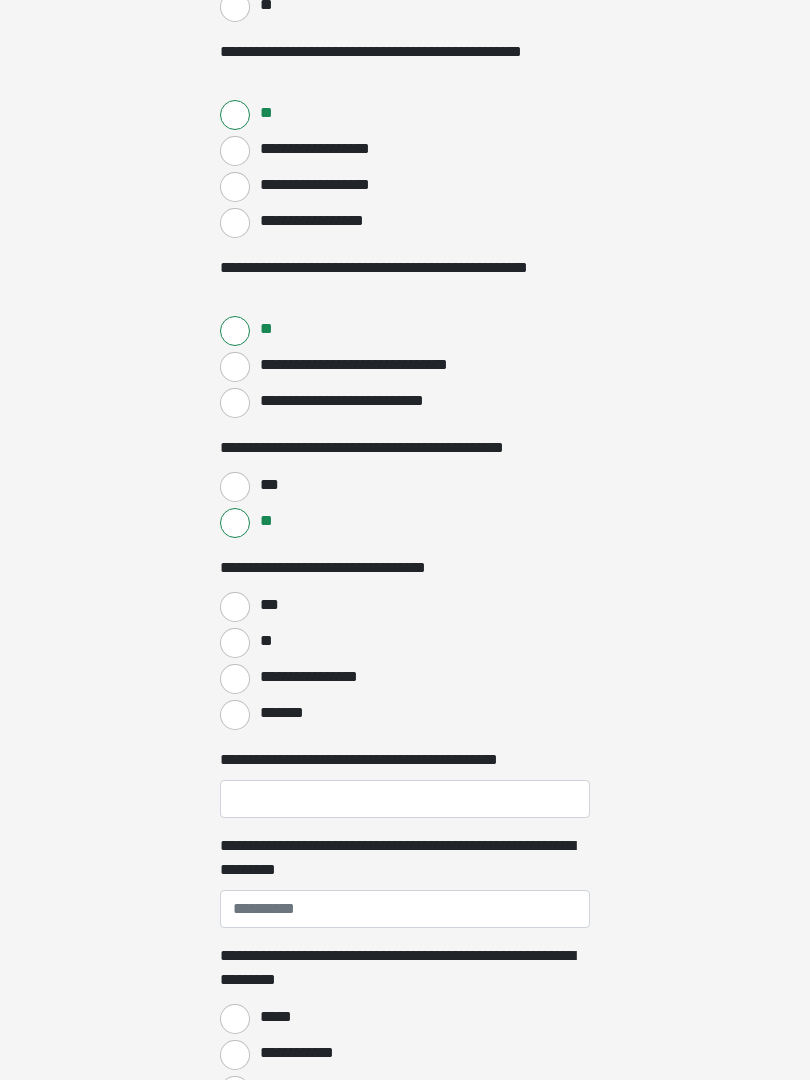 click on "***" at bounding box center [235, 607] 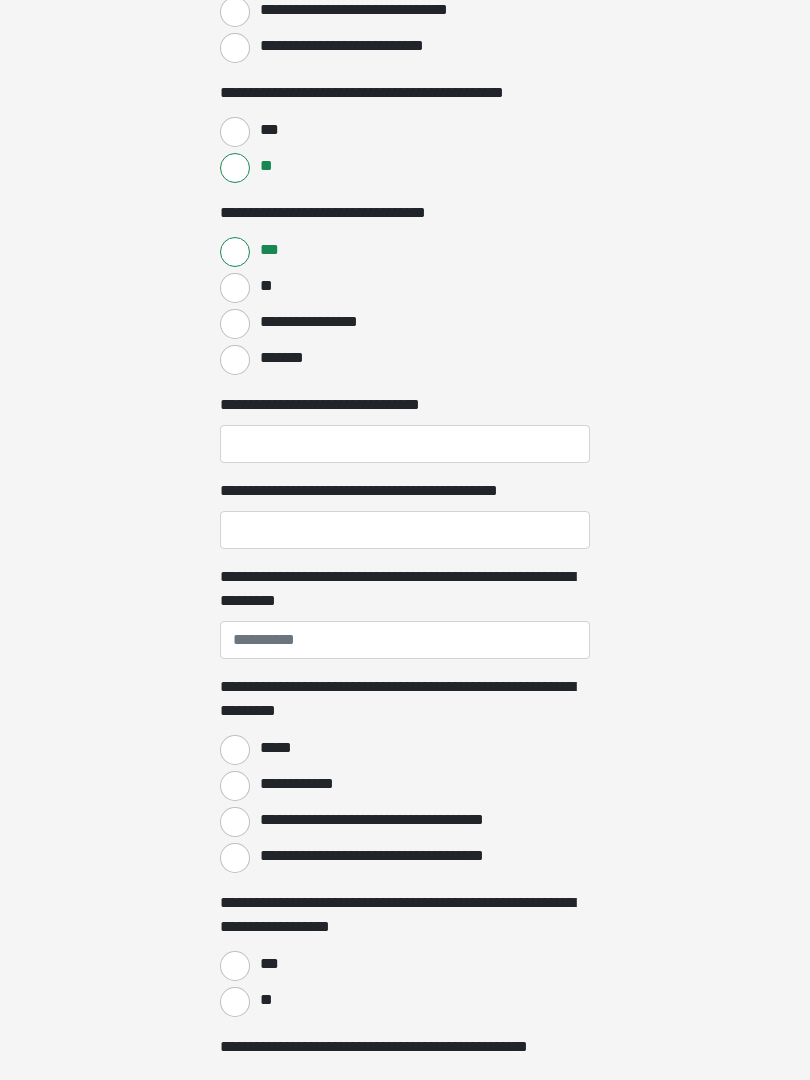 scroll, scrollTop: 1196, scrollLeft: 0, axis: vertical 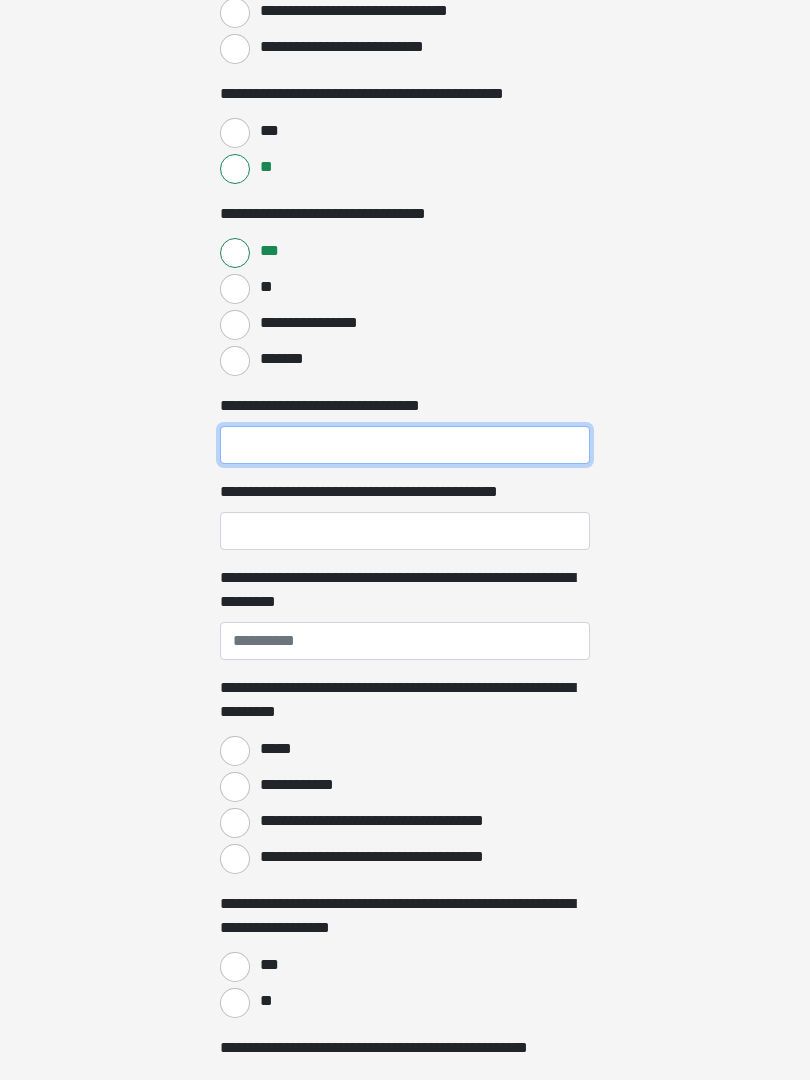 click on "**********" at bounding box center (405, 445) 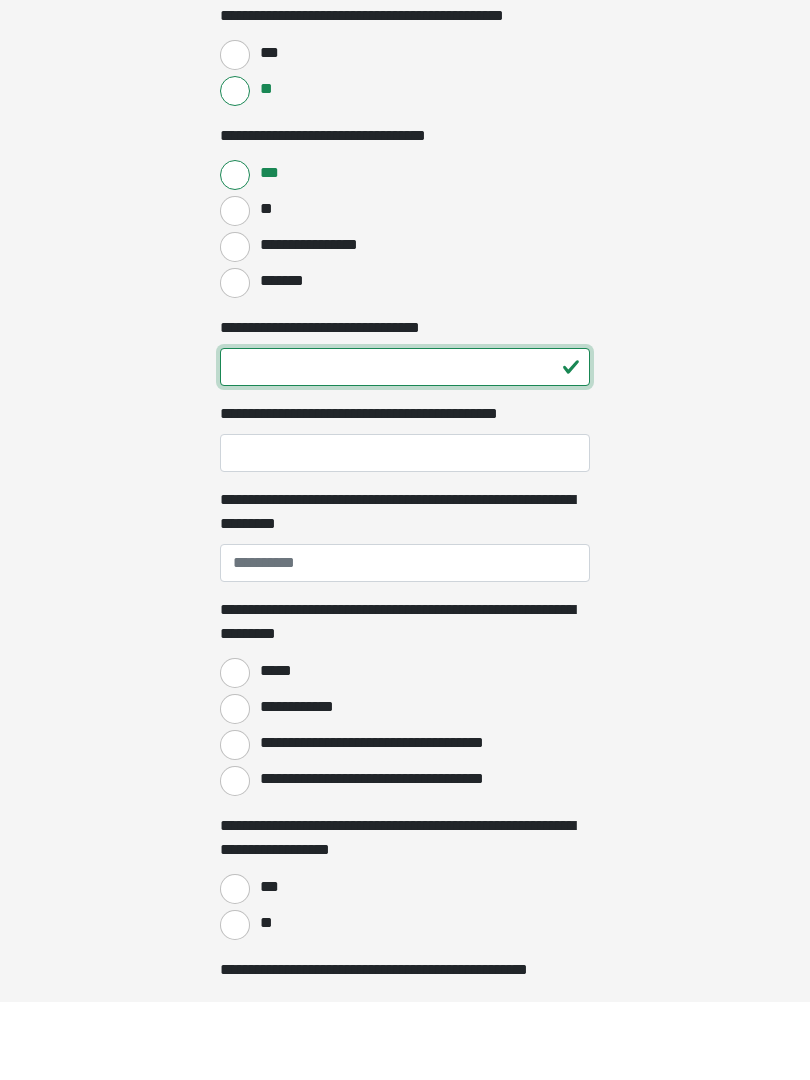 type on "**" 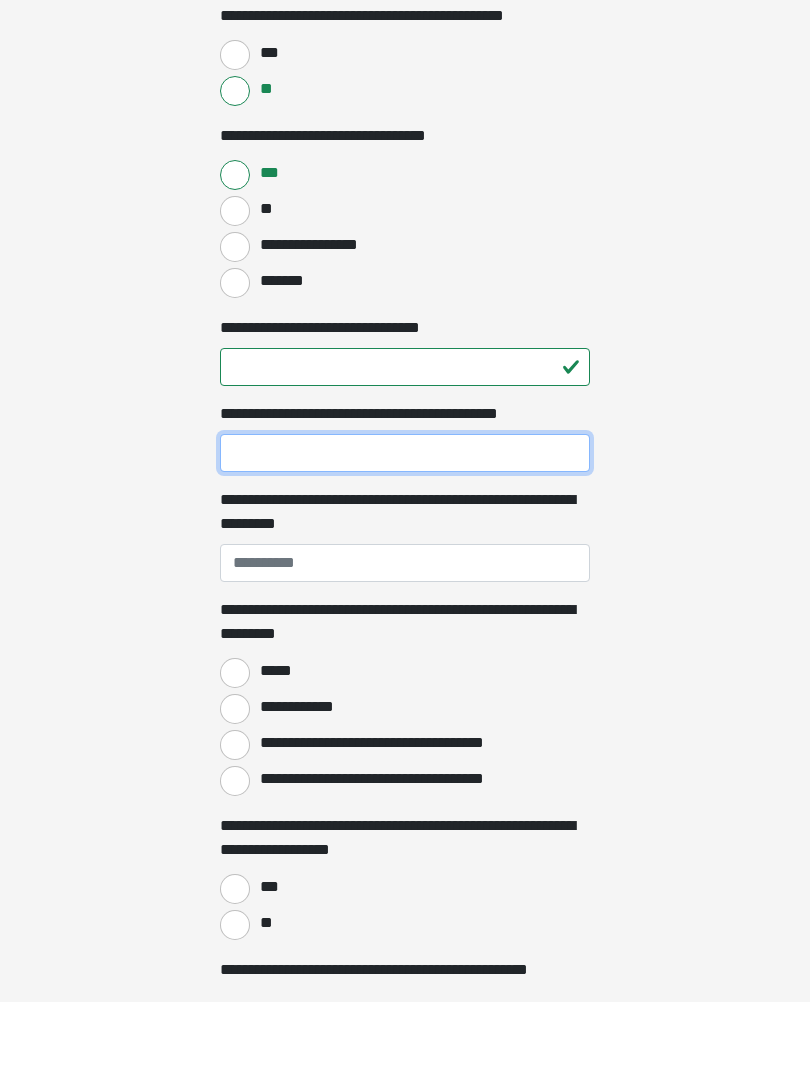 click on "**********" at bounding box center (405, 531) 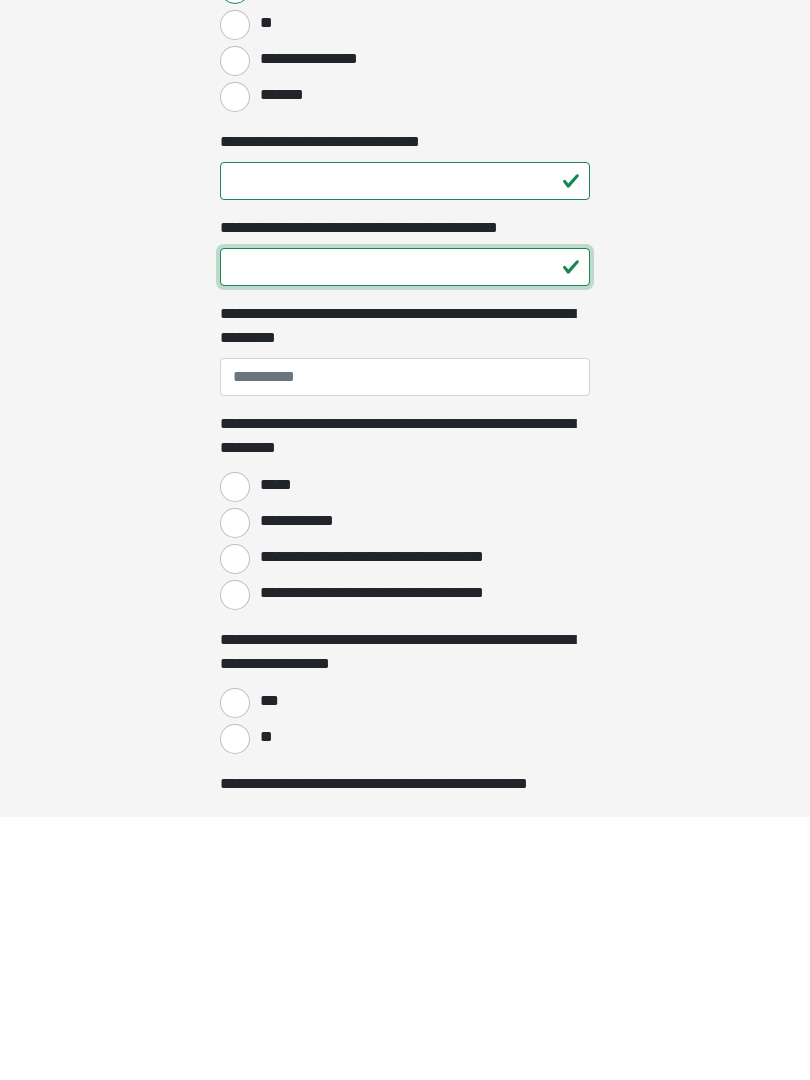 type on "**" 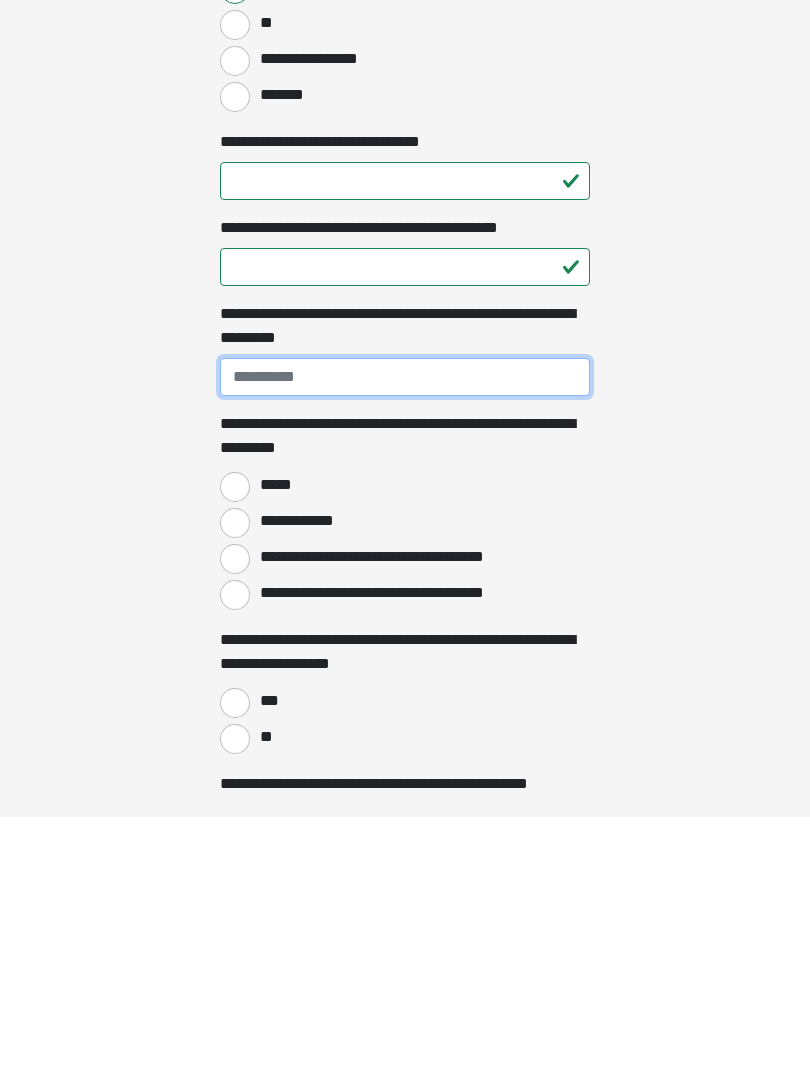 click on "**********" at bounding box center (405, 641) 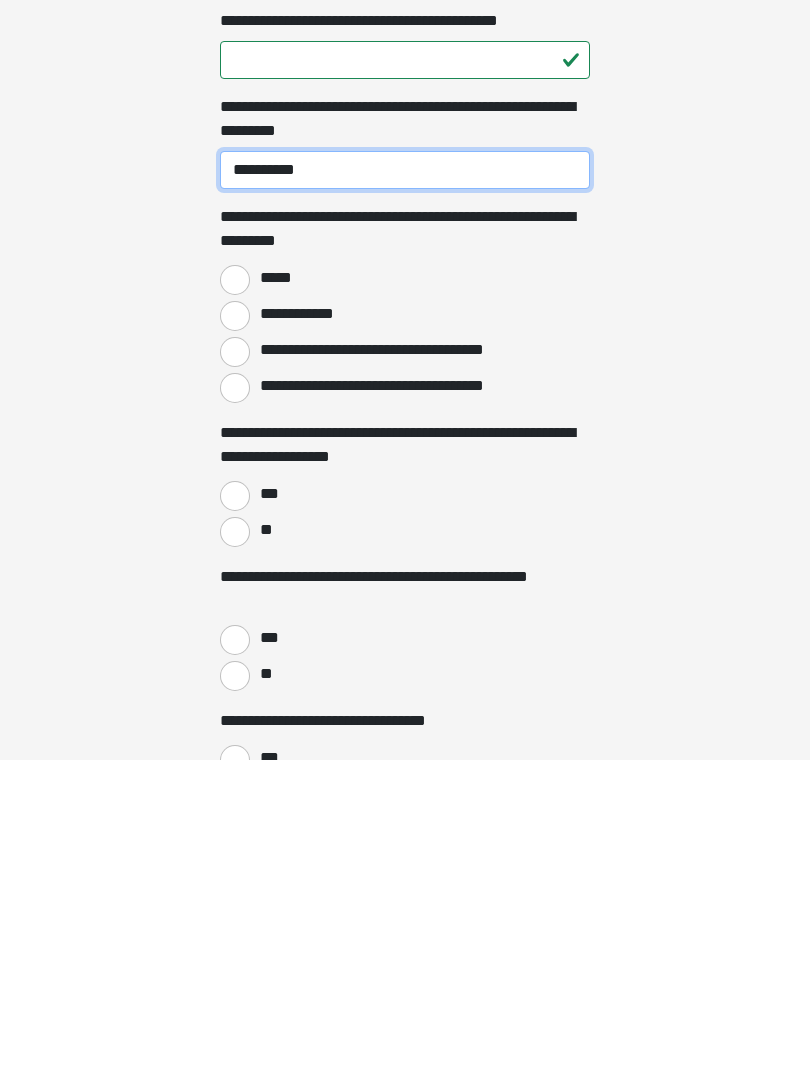 scroll, scrollTop: 1349, scrollLeft: 0, axis: vertical 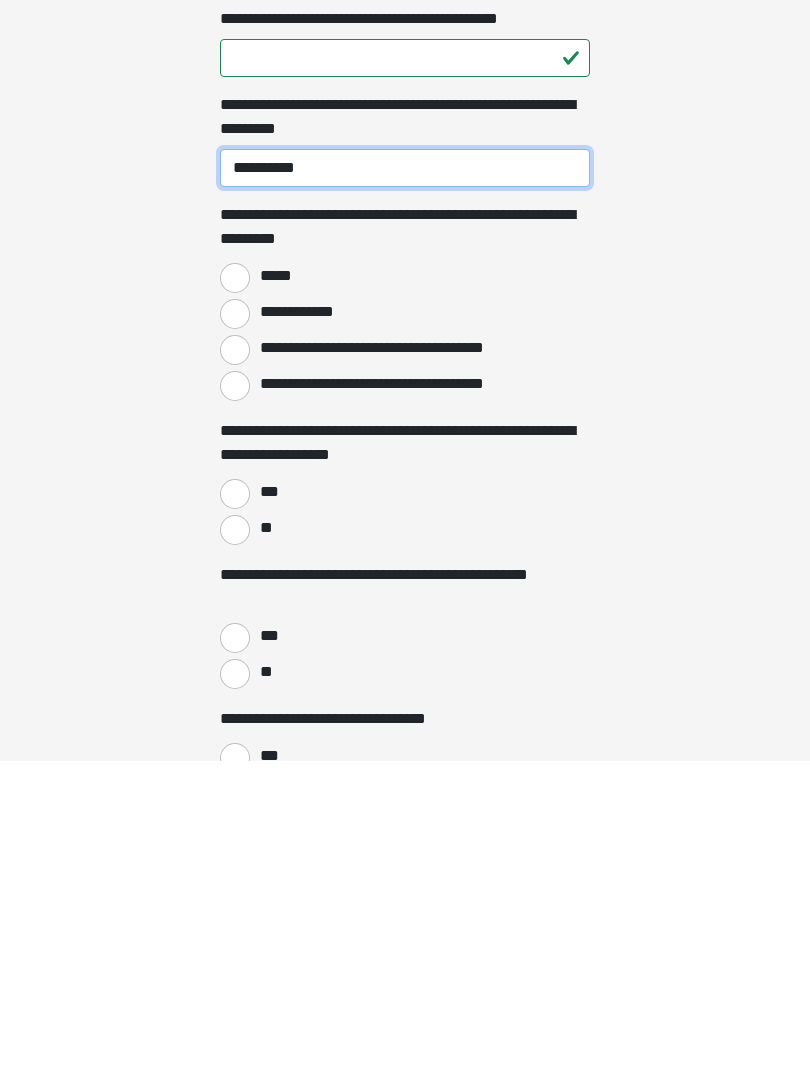 type on "**********" 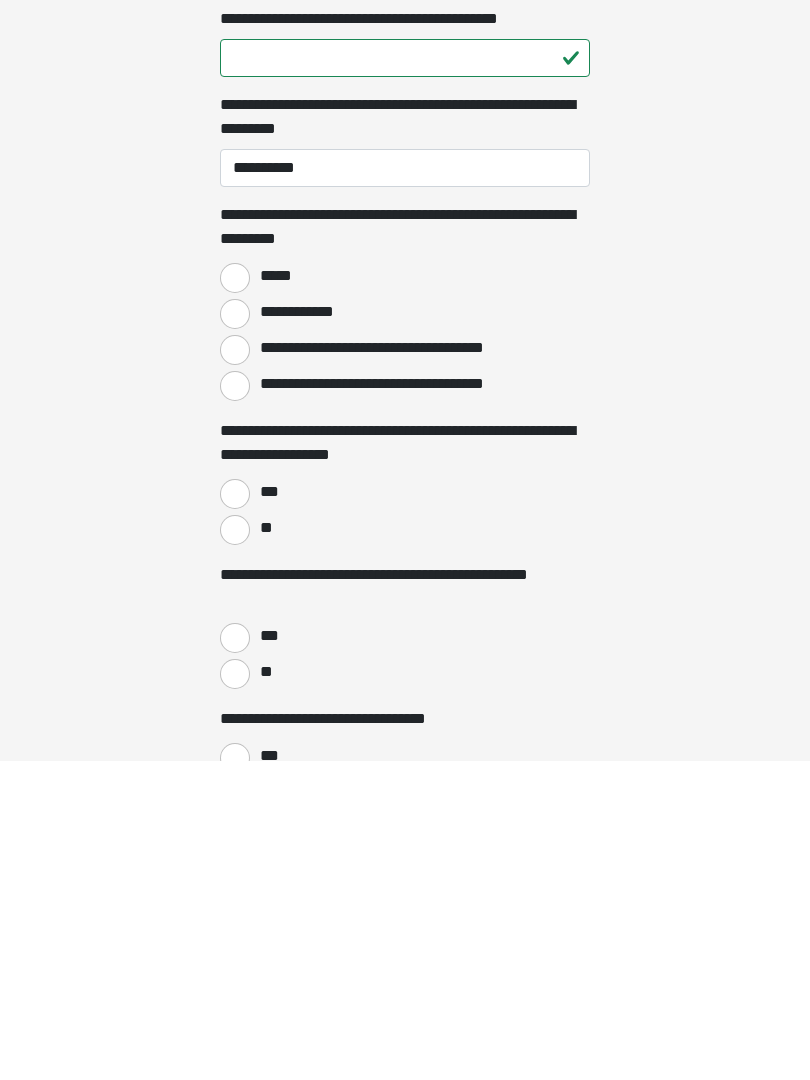 click on "**********" at bounding box center (235, 670) 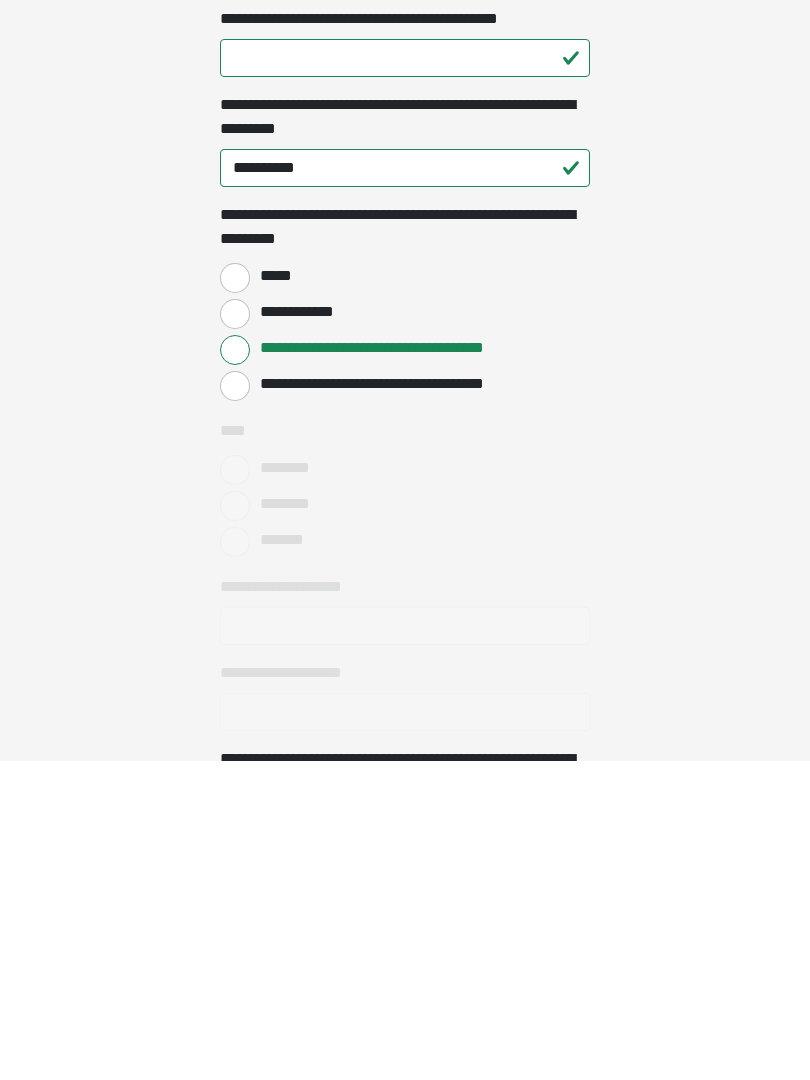 scroll, scrollTop: 1669, scrollLeft: 0, axis: vertical 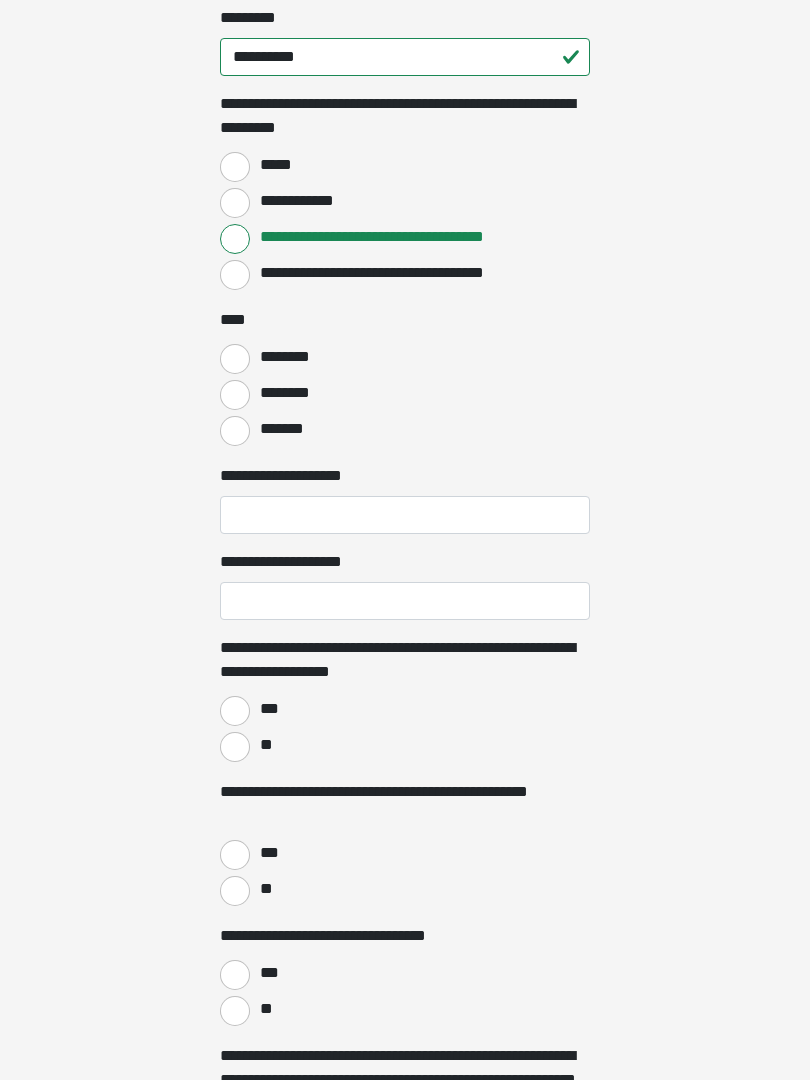 click on "*******" at bounding box center (235, 432) 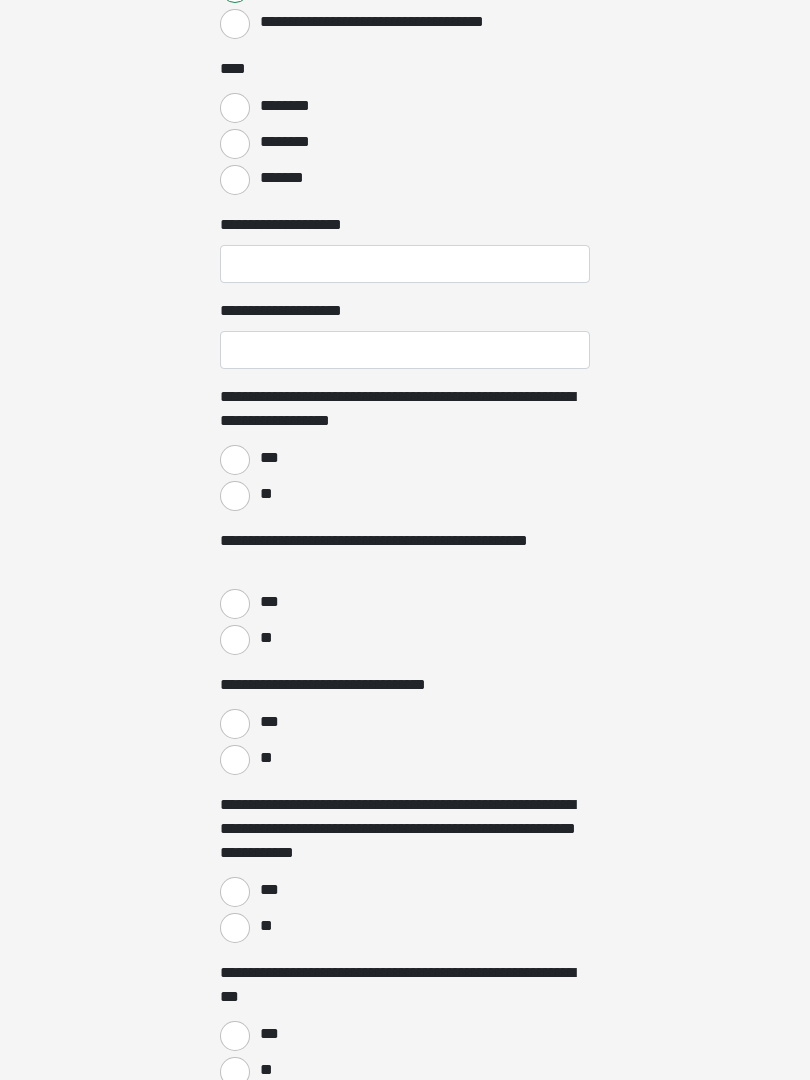 scroll, scrollTop: 2041, scrollLeft: 0, axis: vertical 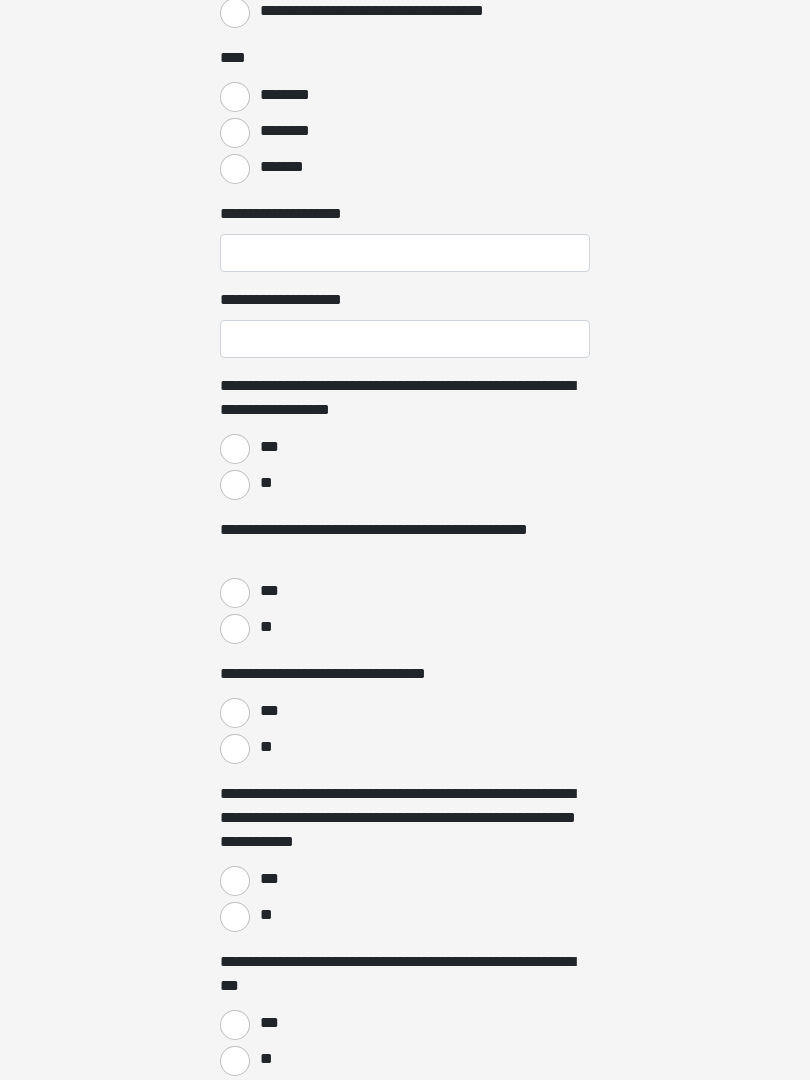 click on "**" at bounding box center (235, 486) 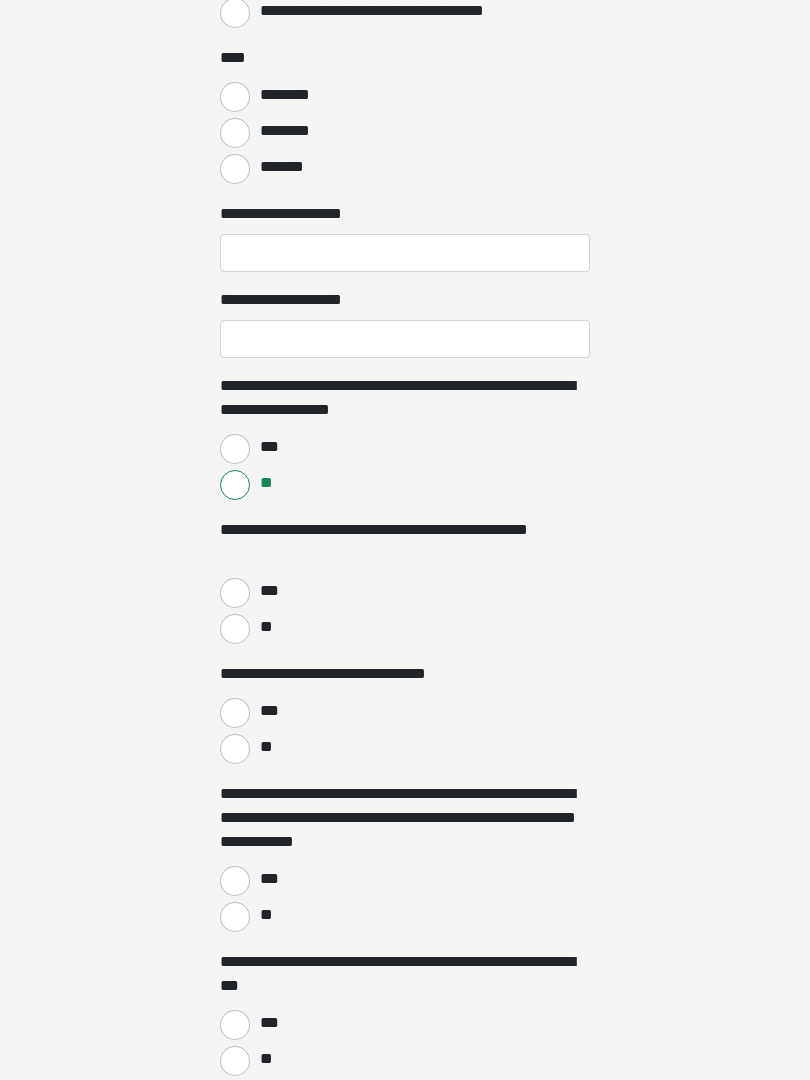 click on "**" at bounding box center [235, 629] 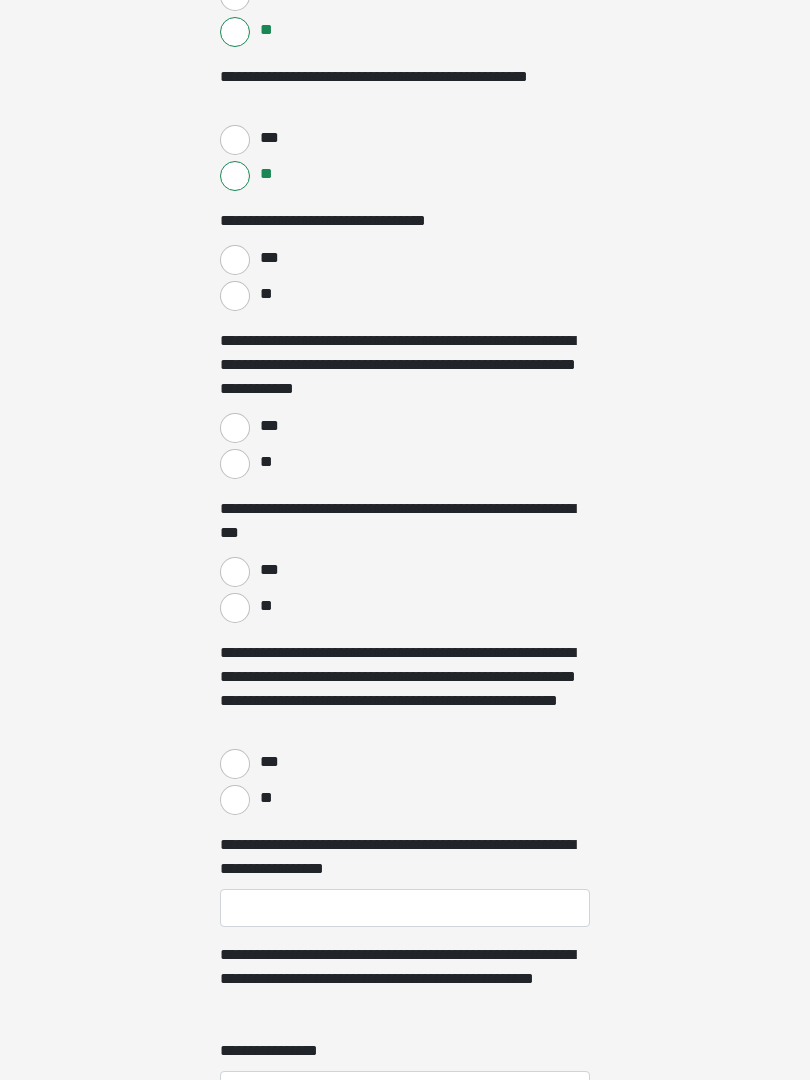 scroll, scrollTop: 2495, scrollLeft: 0, axis: vertical 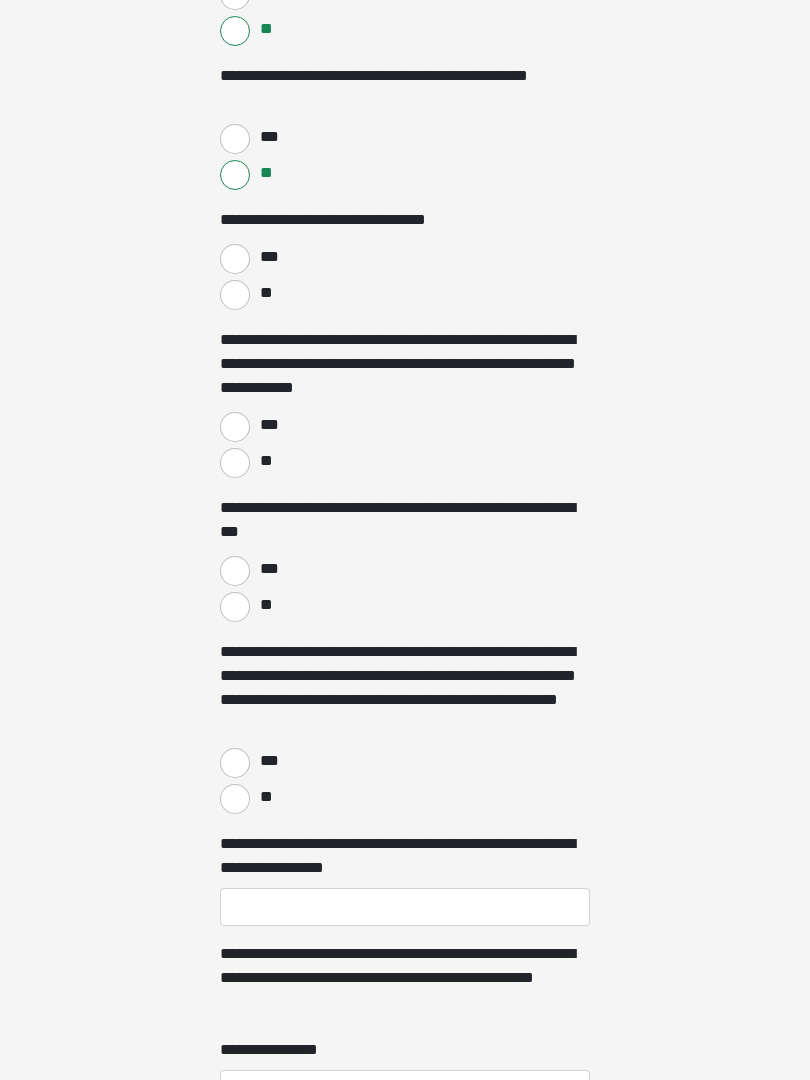 click on "**" at bounding box center (235, 296) 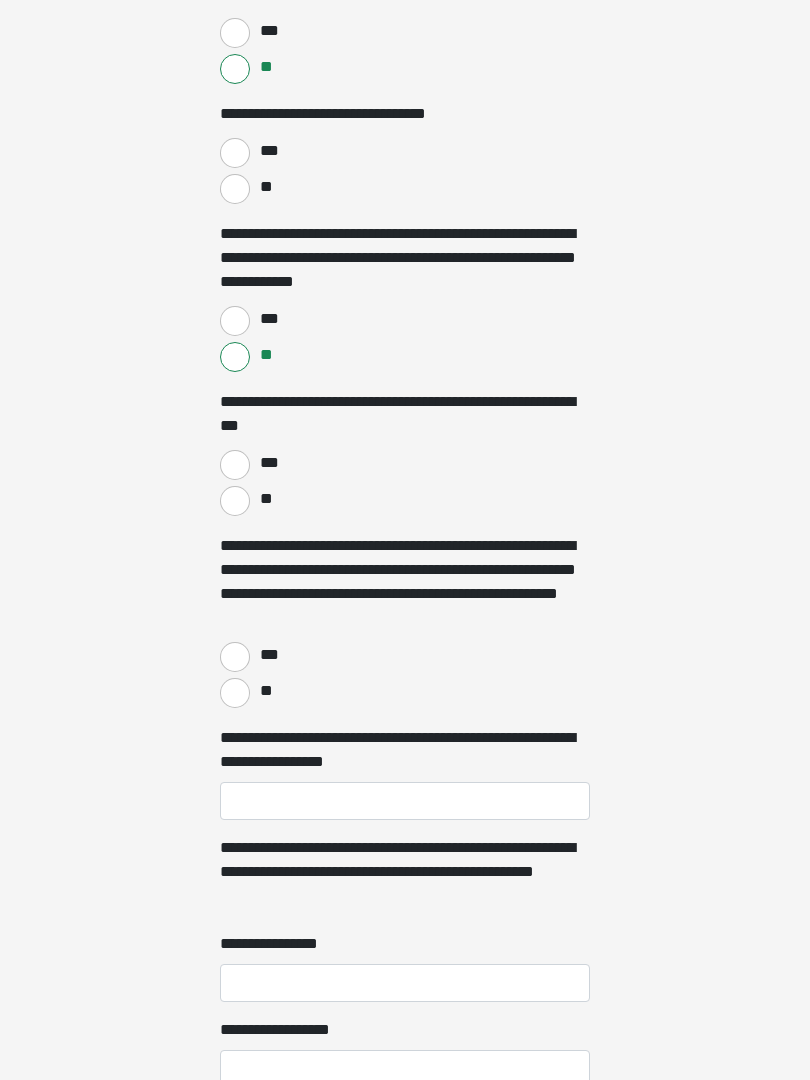 scroll, scrollTop: 2606, scrollLeft: 0, axis: vertical 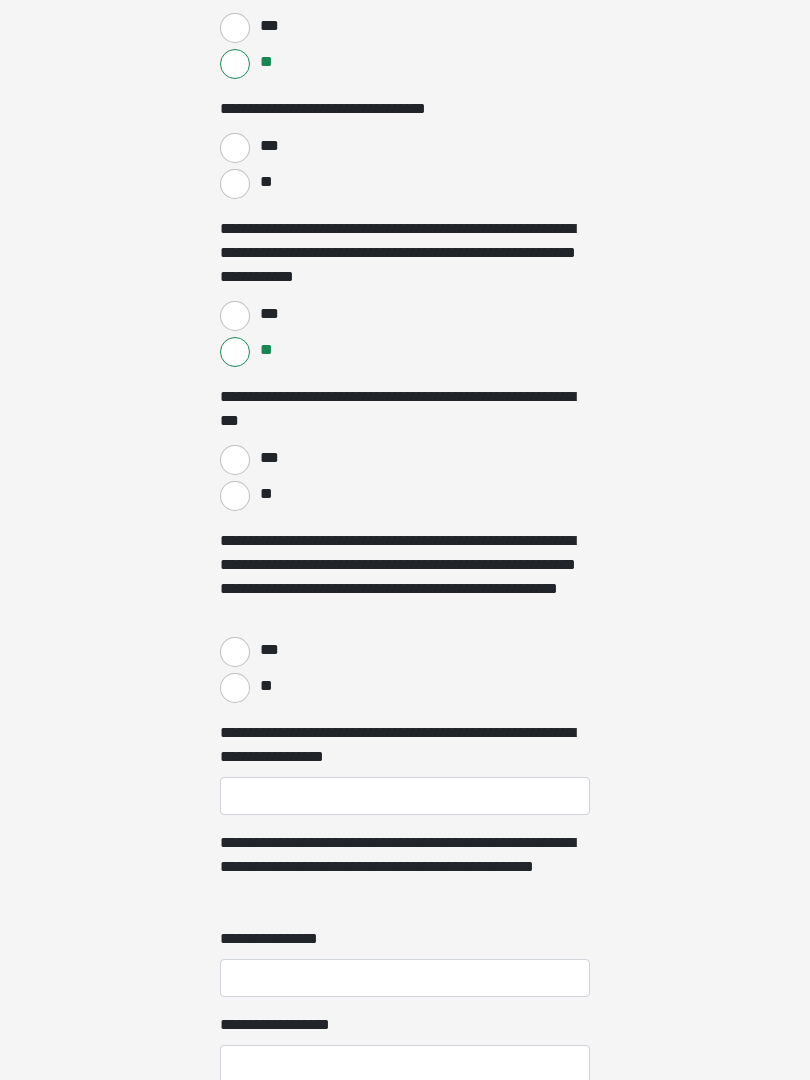 click on "**" at bounding box center [235, 497] 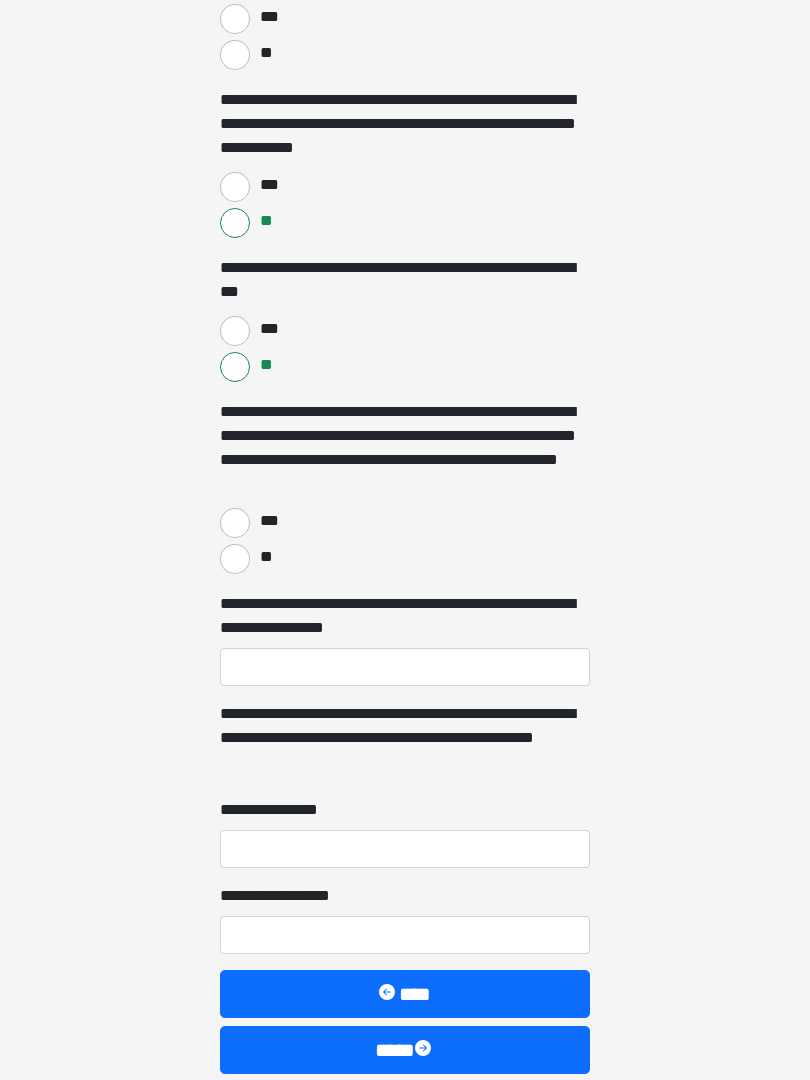 scroll, scrollTop: 2736, scrollLeft: 0, axis: vertical 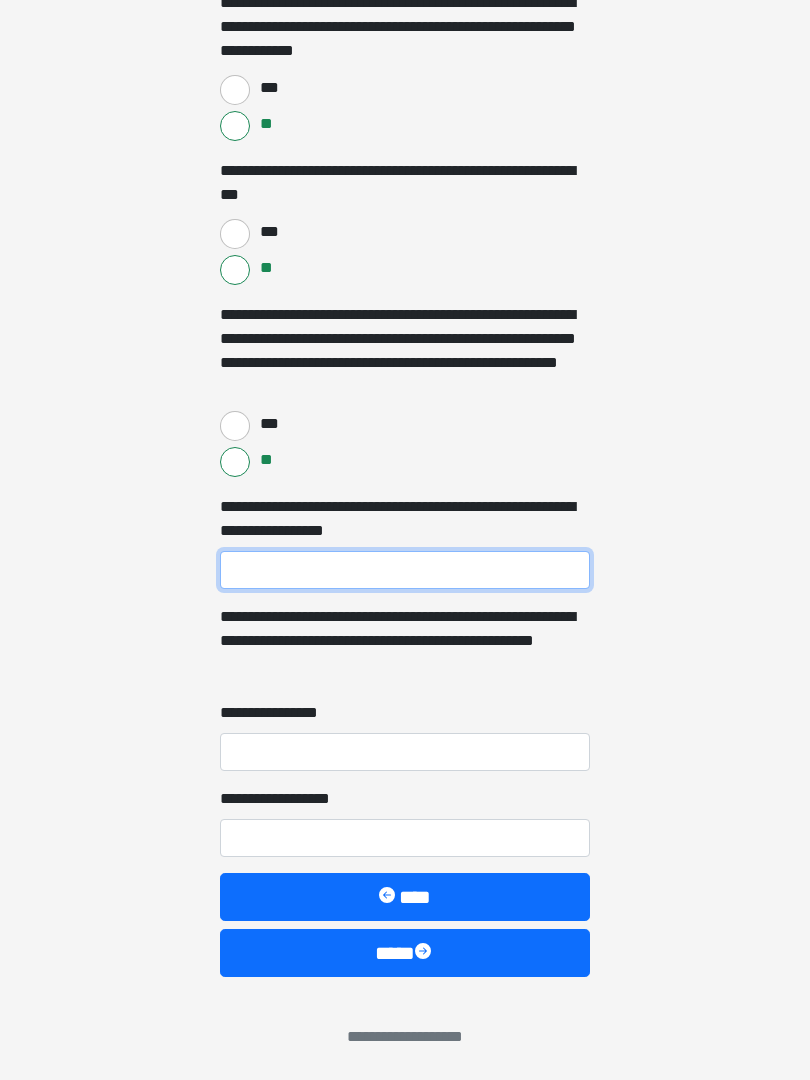 click on "**********" at bounding box center (405, 570) 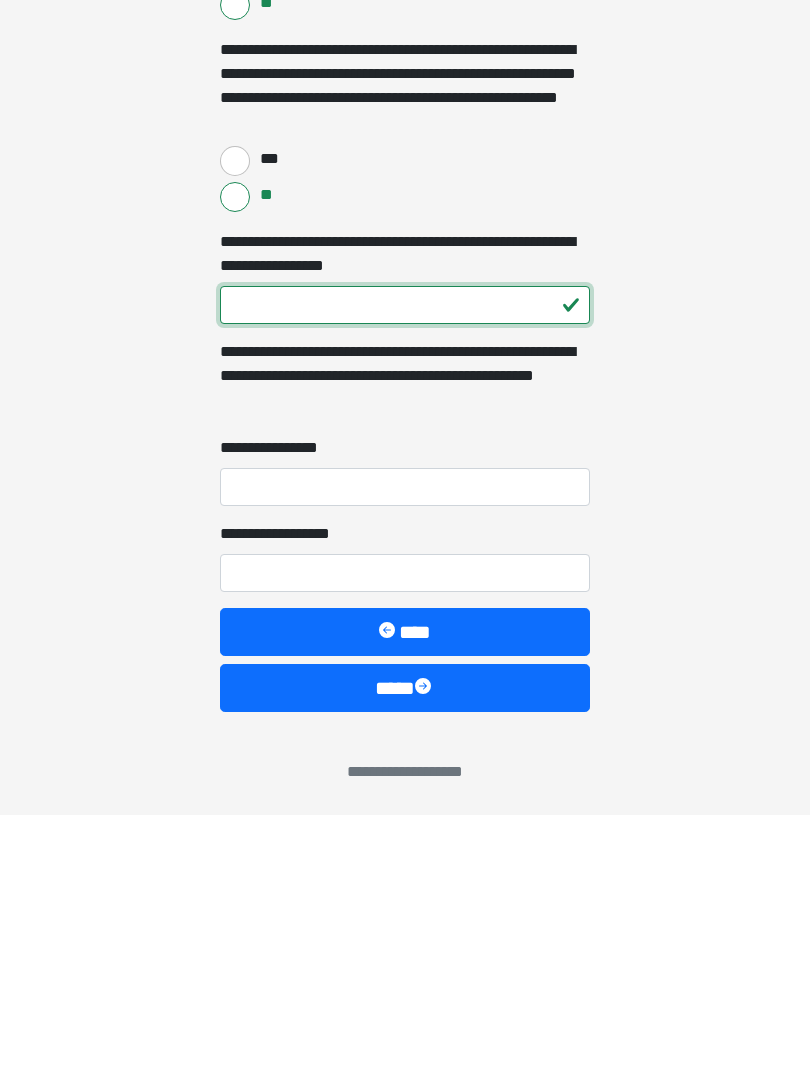 type on "***" 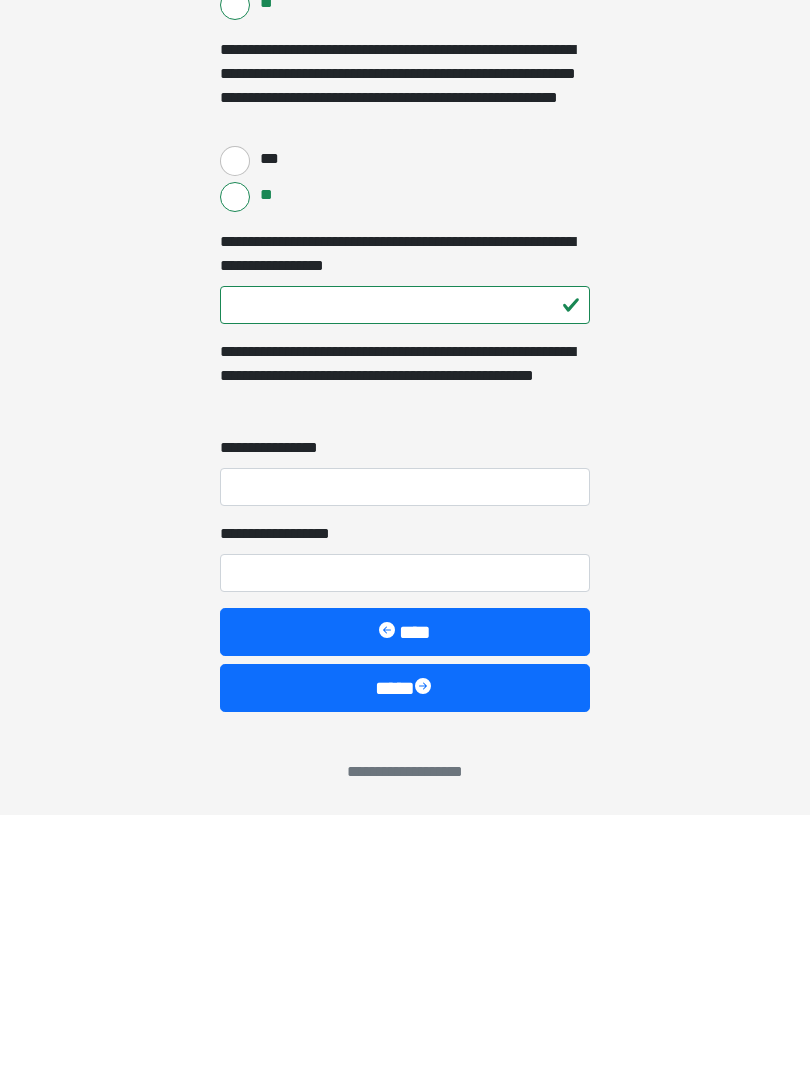click on "**********" at bounding box center (405, 752) 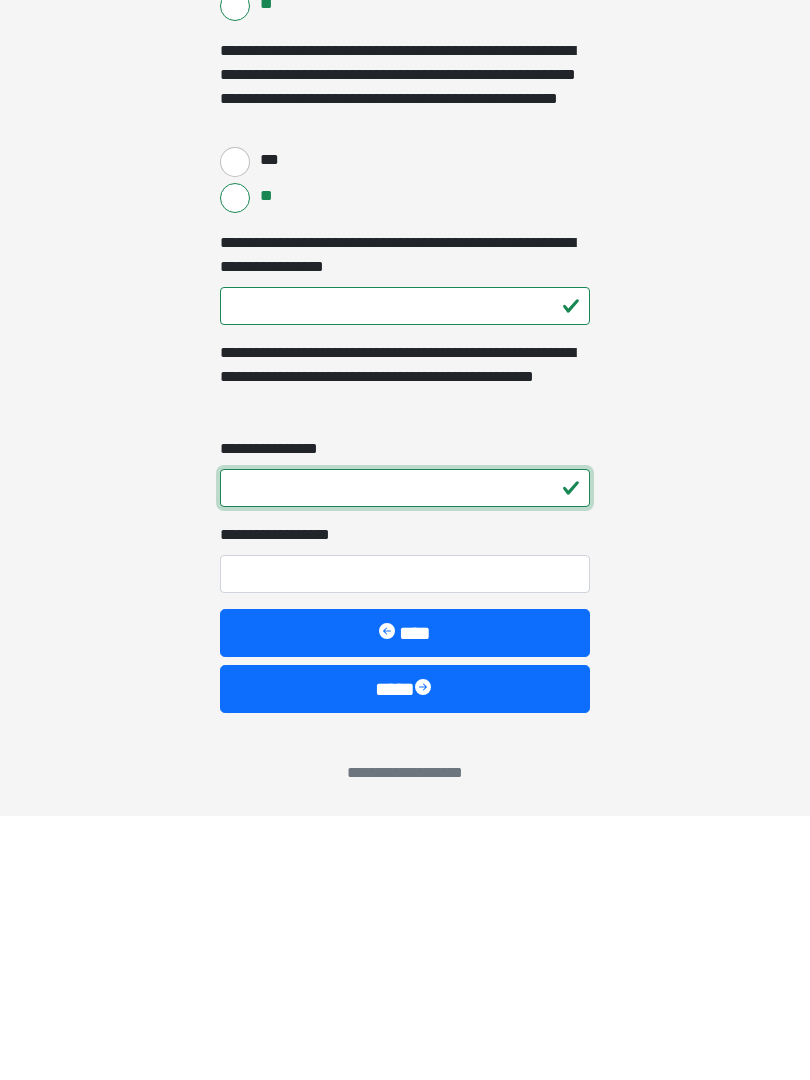 type on "*" 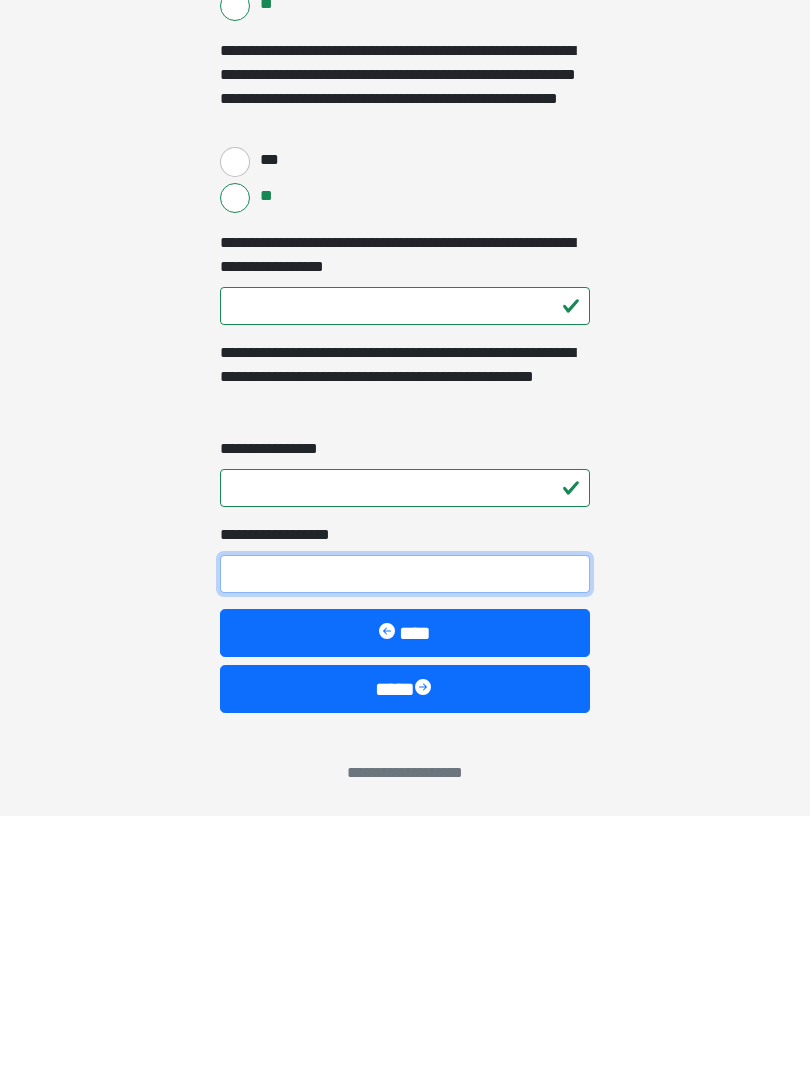 click on "**********" at bounding box center [405, 838] 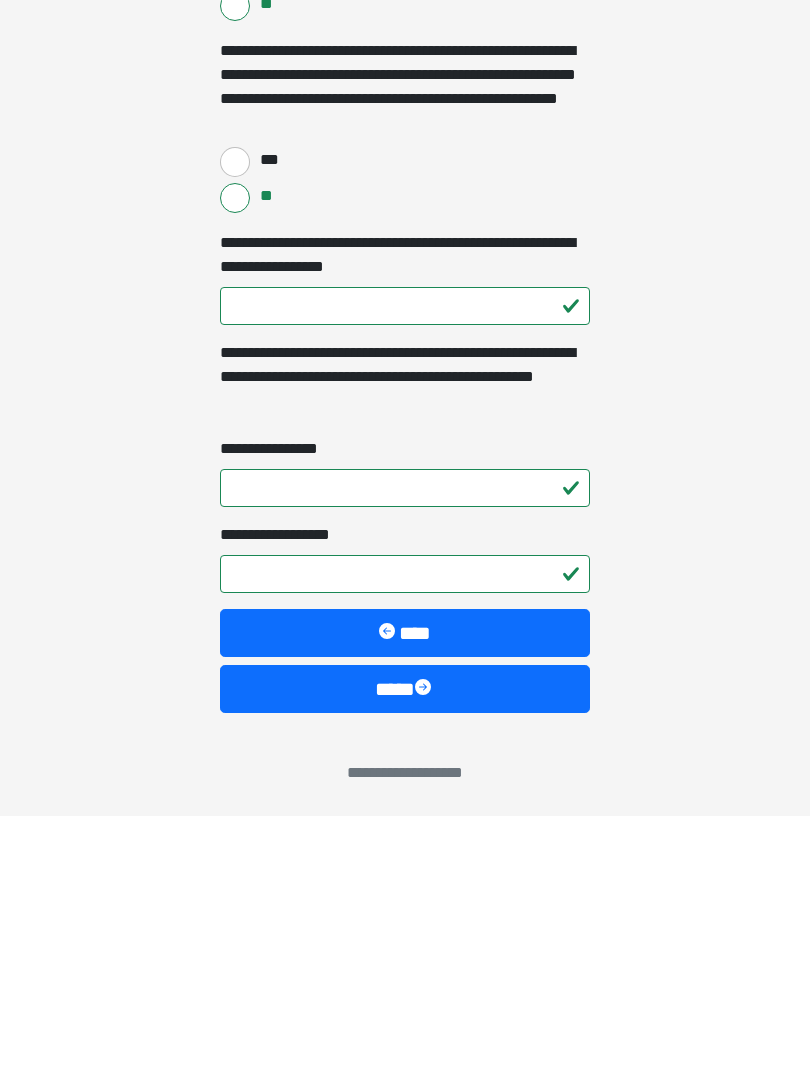 click on "****" at bounding box center (405, 953) 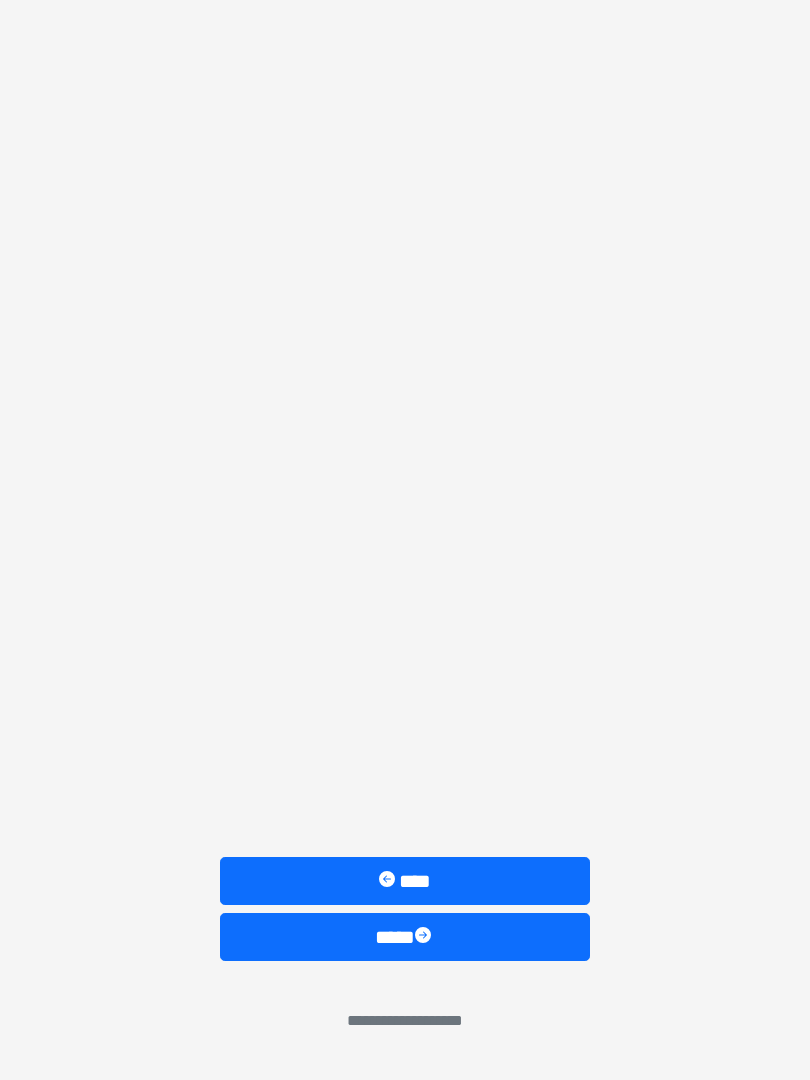 scroll, scrollTop: 0, scrollLeft: 0, axis: both 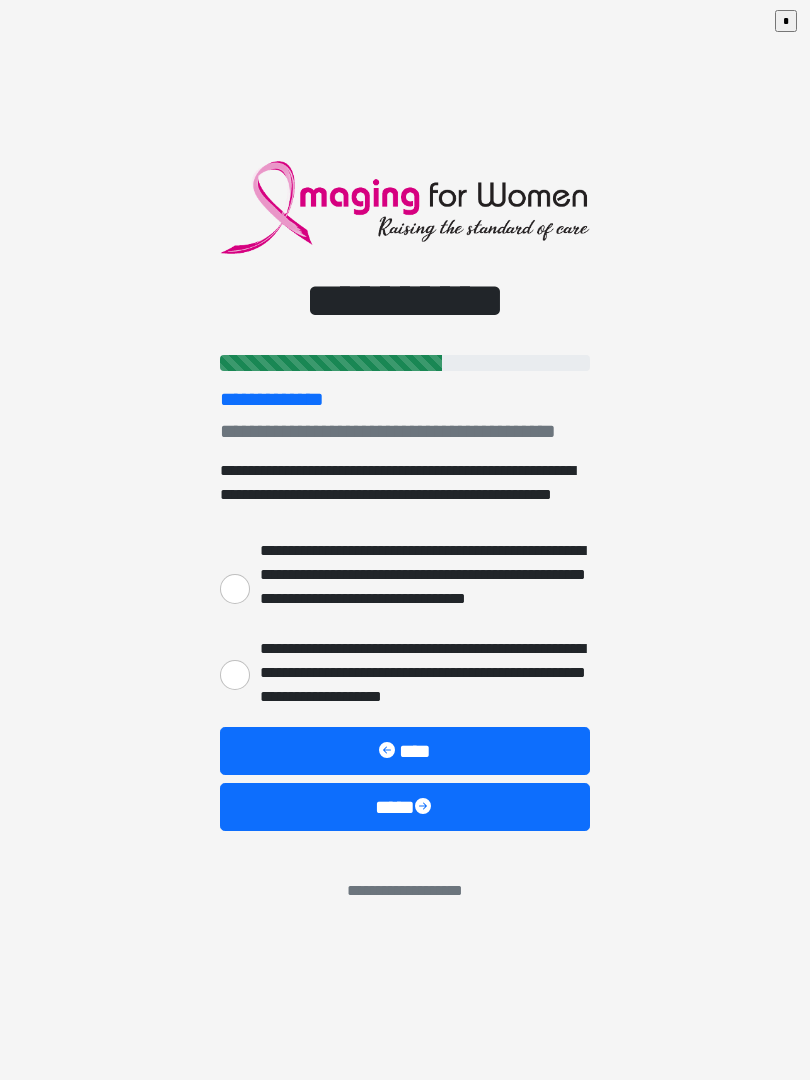 click on "**********" at bounding box center [420, 673] 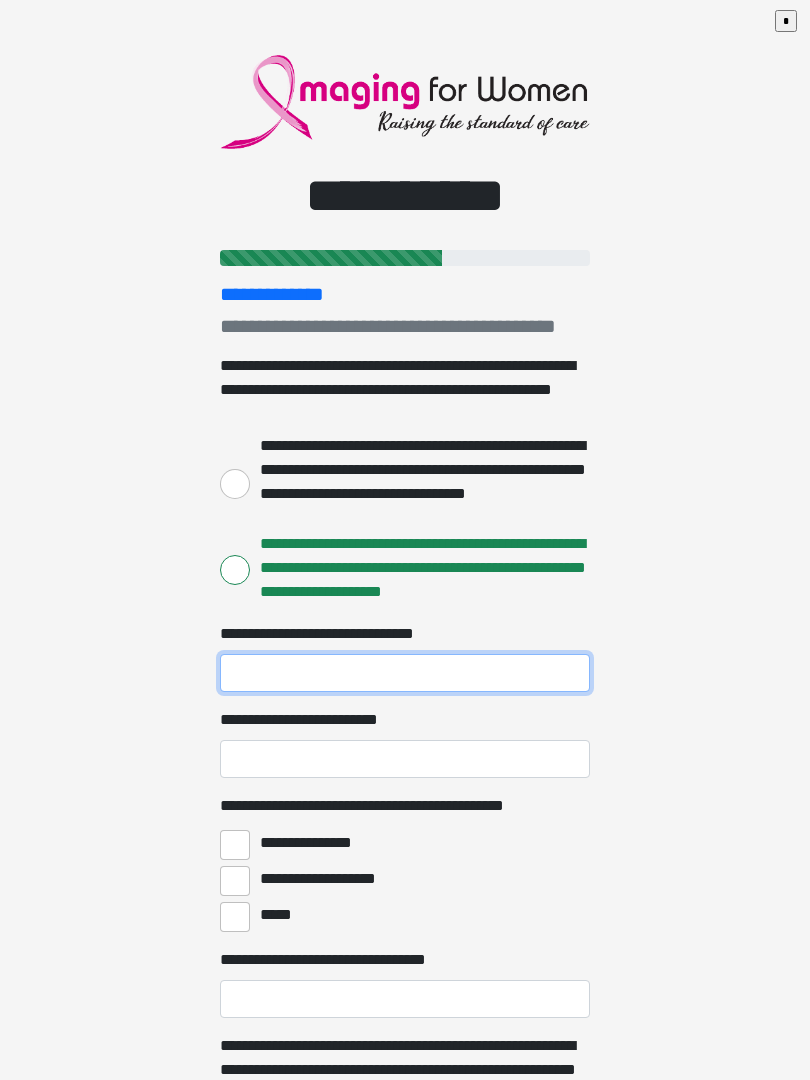 click on "**********" at bounding box center [405, 673] 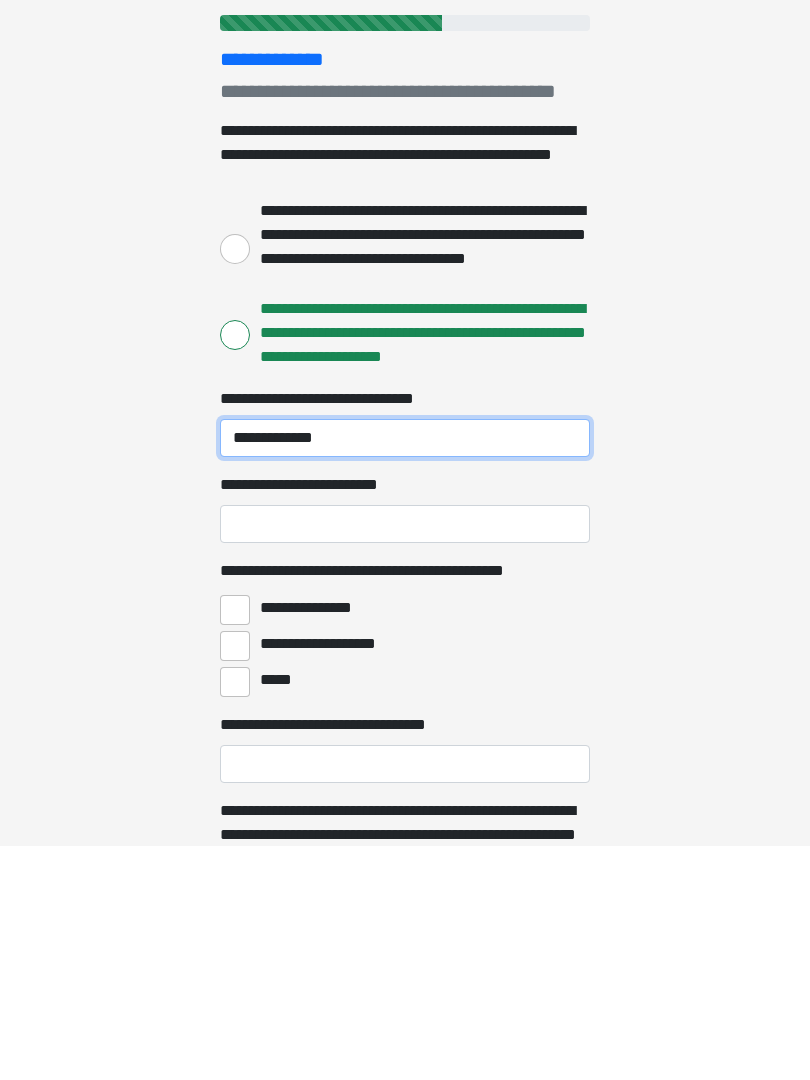 type on "**********" 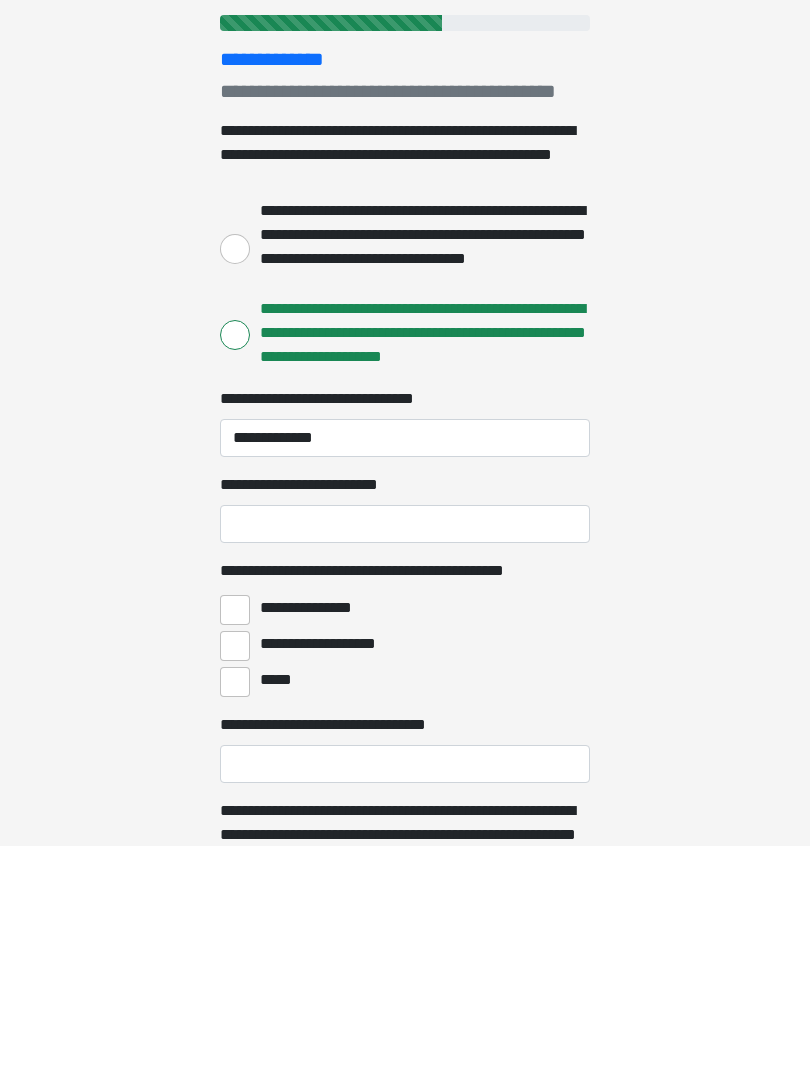 click on "**********" at bounding box center [405, 759] 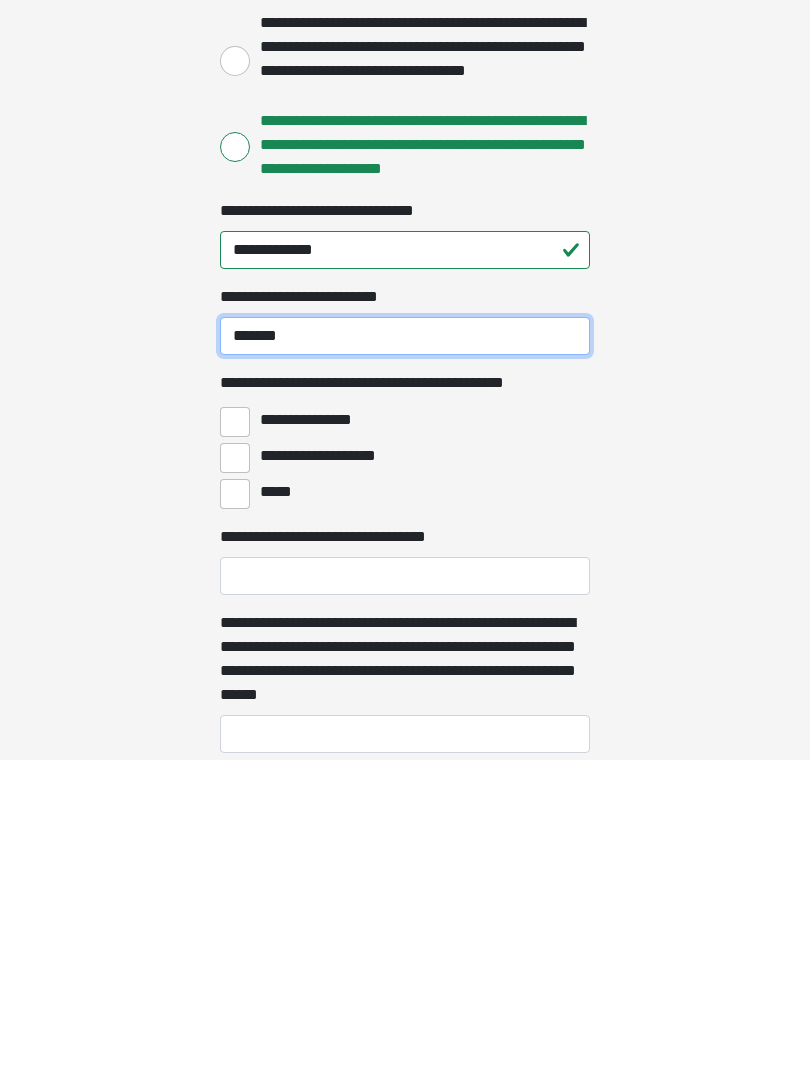 scroll, scrollTop: 129, scrollLeft: 0, axis: vertical 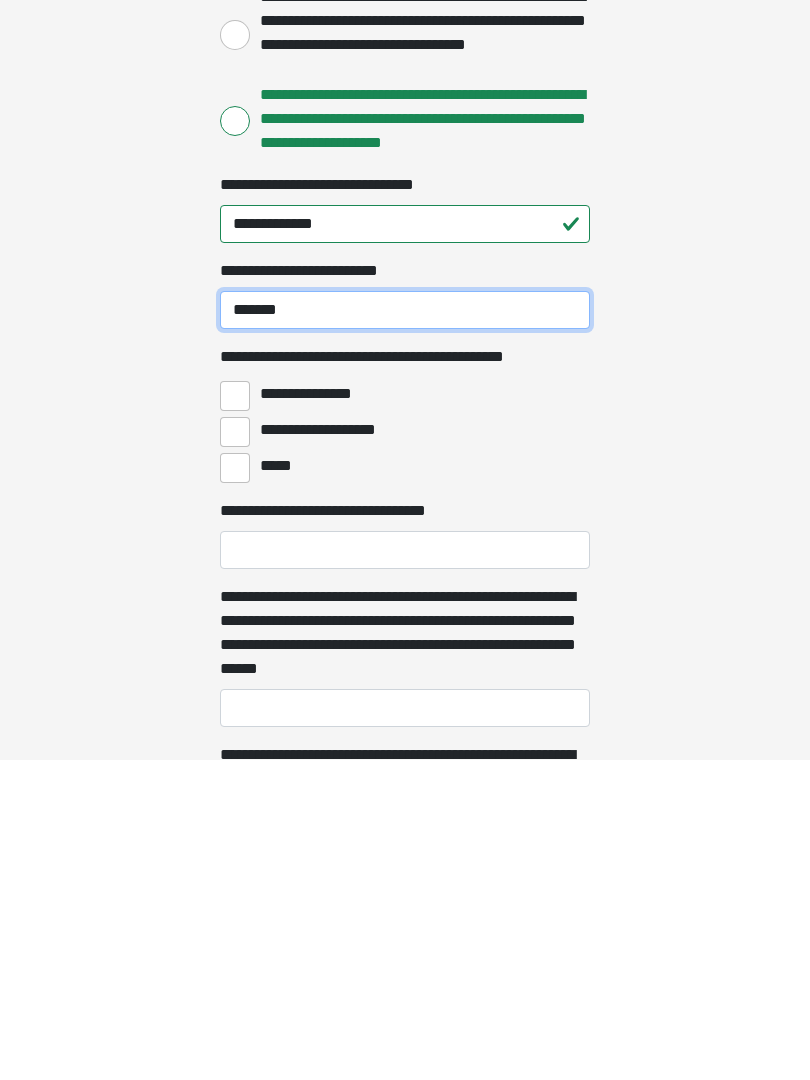 type on "*******" 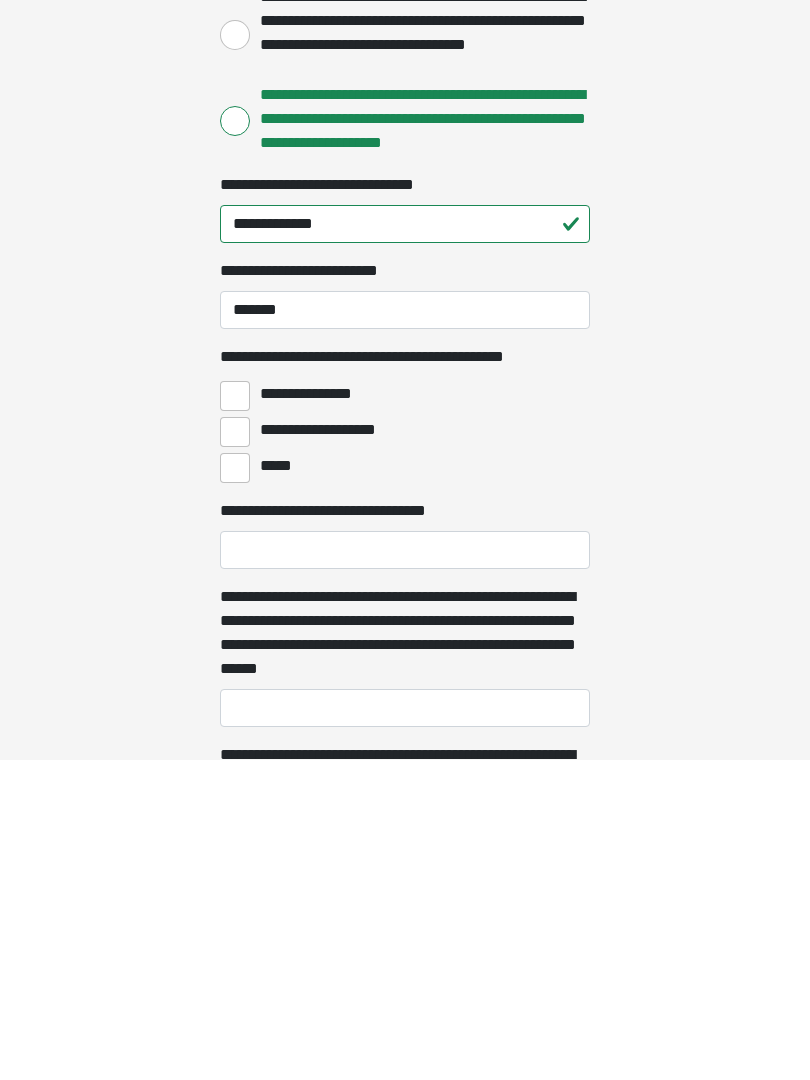 click on "**********" at bounding box center (315, 714) 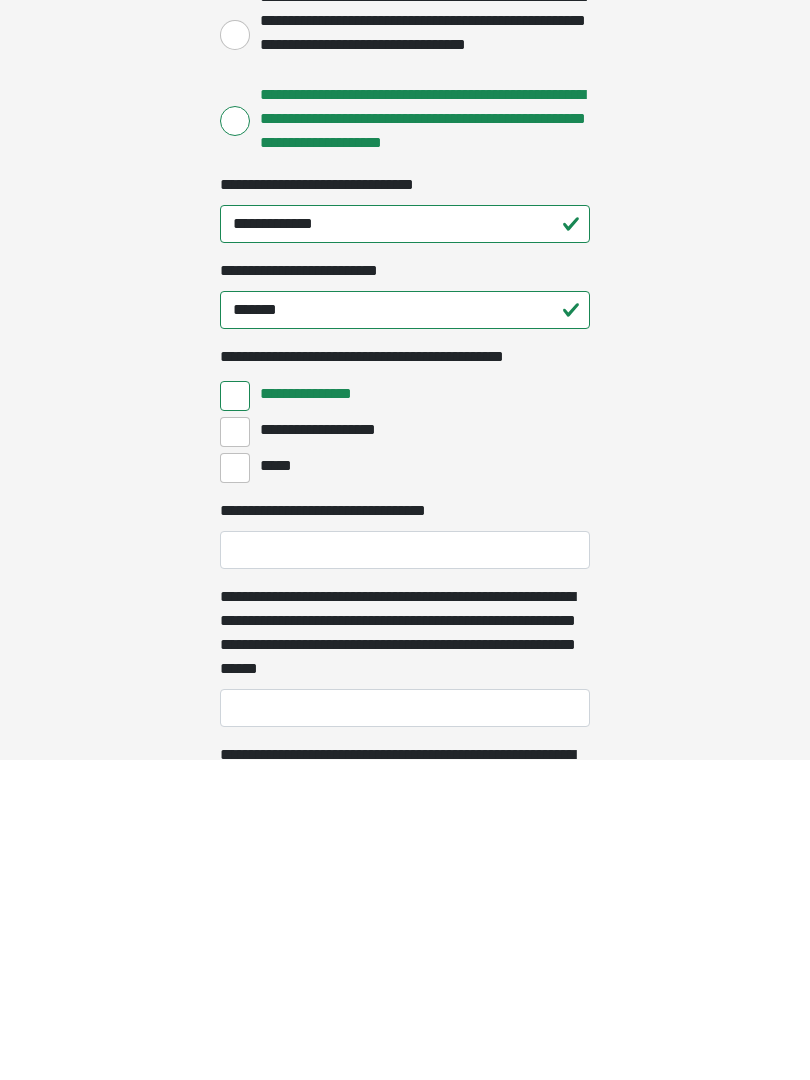 scroll, scrollTop: 450, scrollLeft: 0, axis: vertical 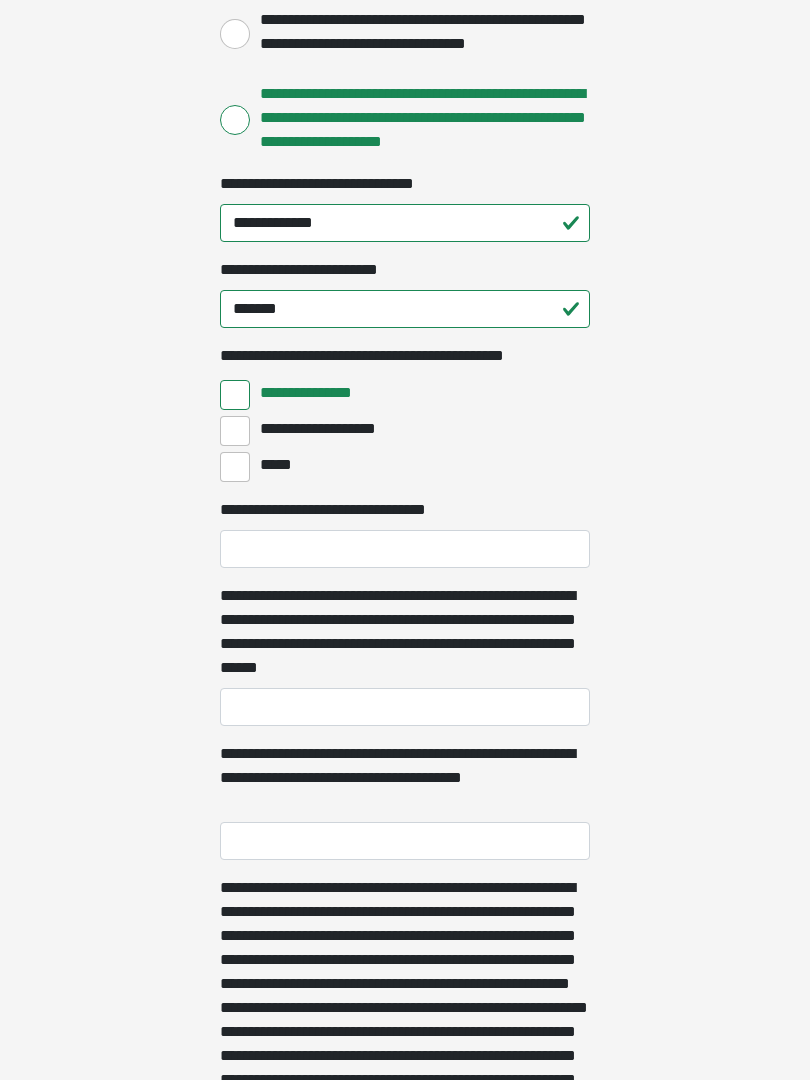 click on "**********" at bounding box center (235, 431) 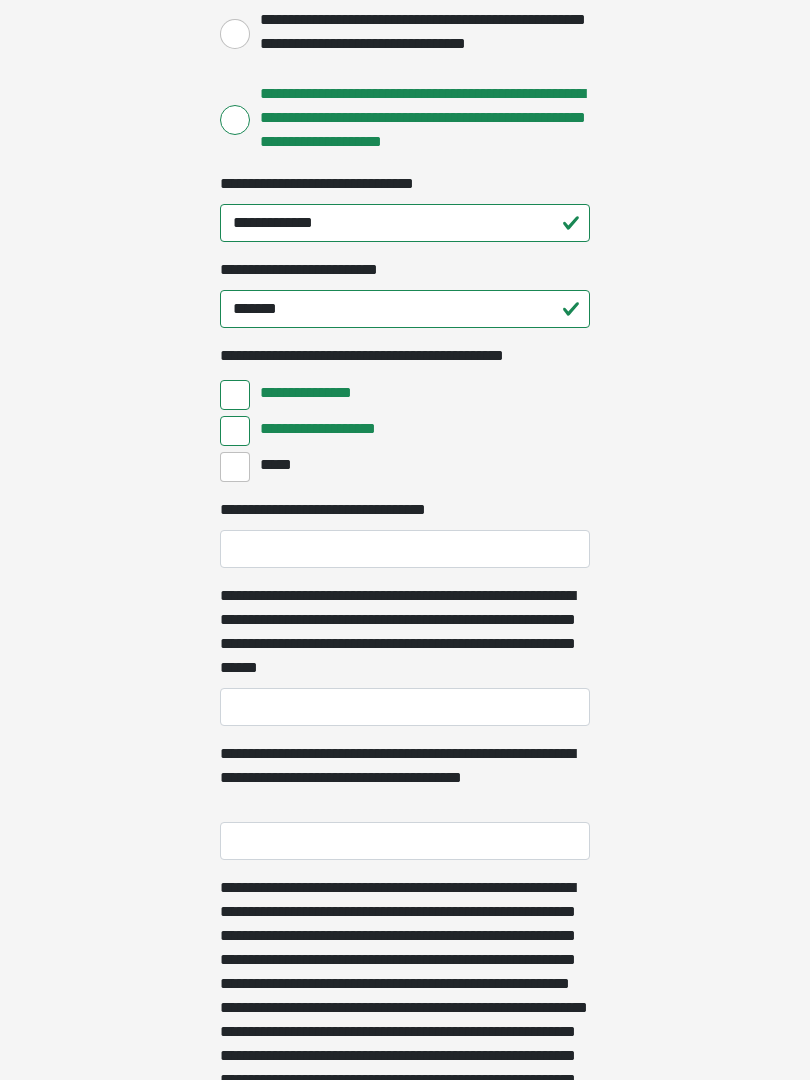 click on "*****" at bounding box center [235, 467] 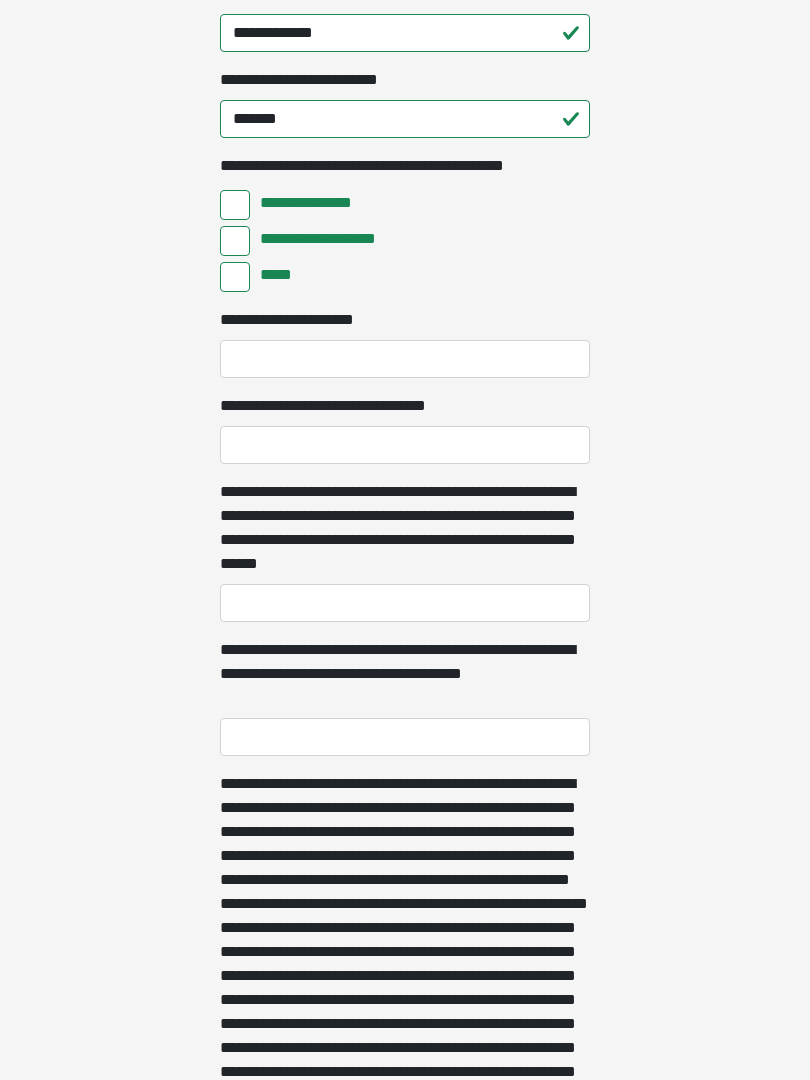 scroll, scrollTop: 639, scrollLeft: 0, axis: vertical 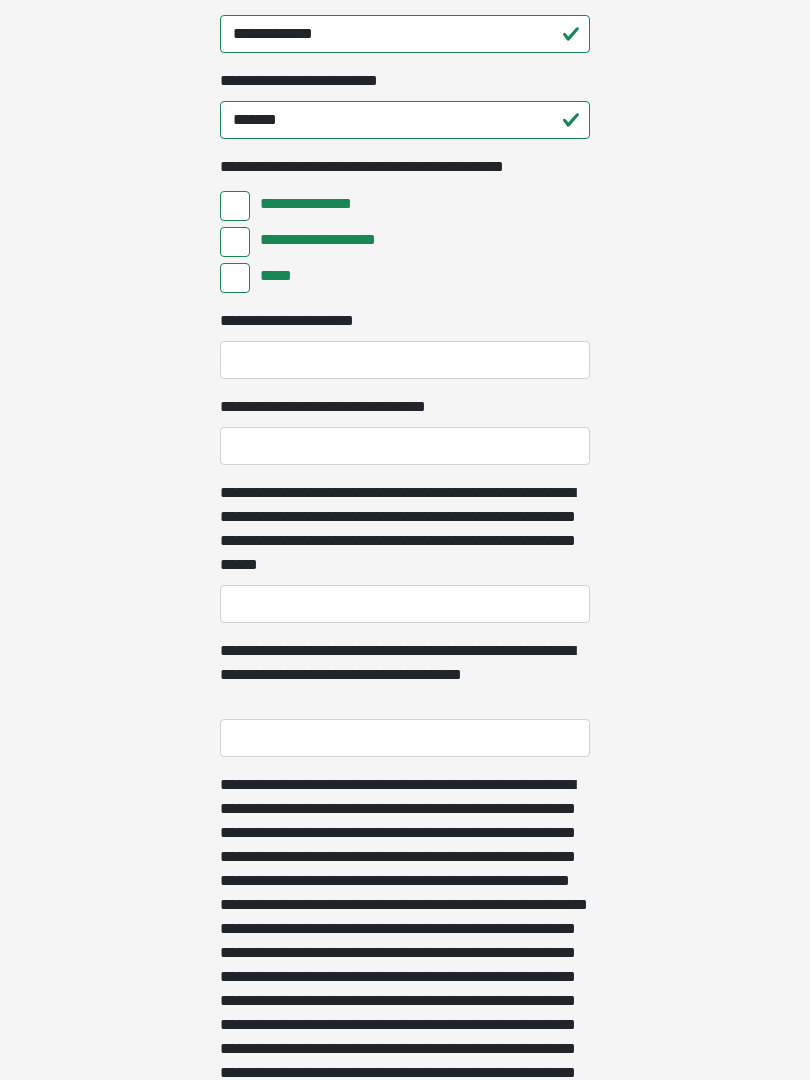 click on "*****" at bounding box center (235, 278) 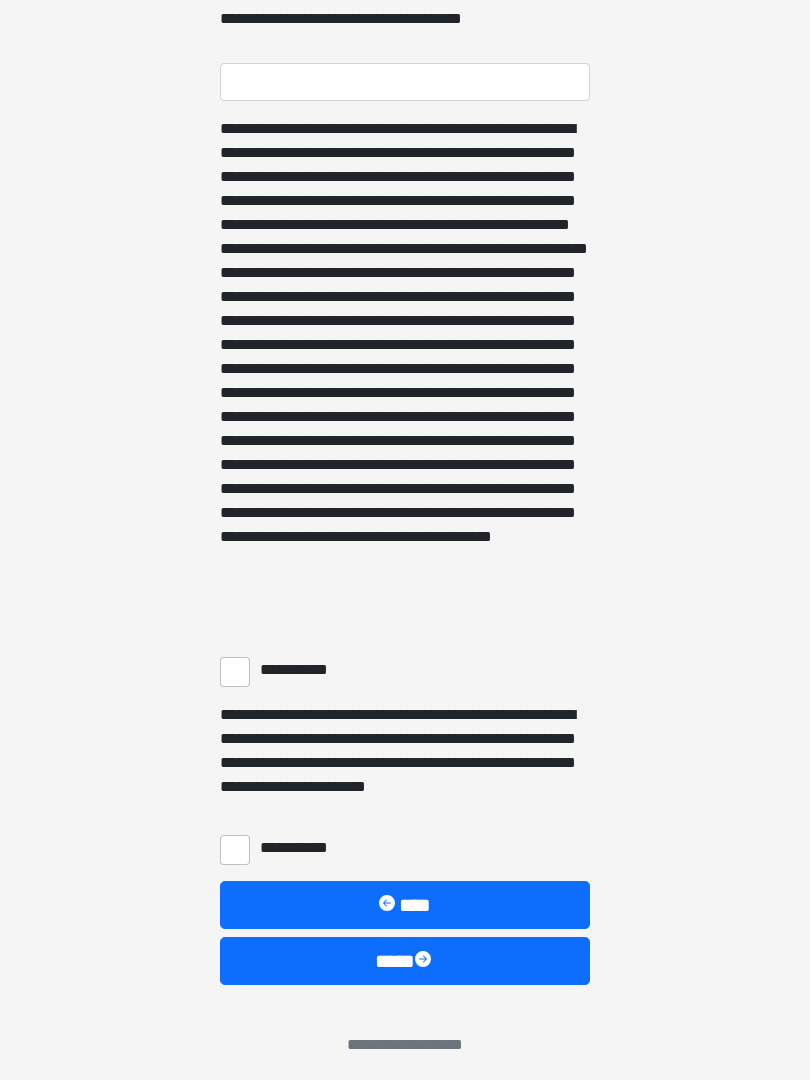 scroll, scrollTop: 1217, scrollLeft: 0, axis: vertical 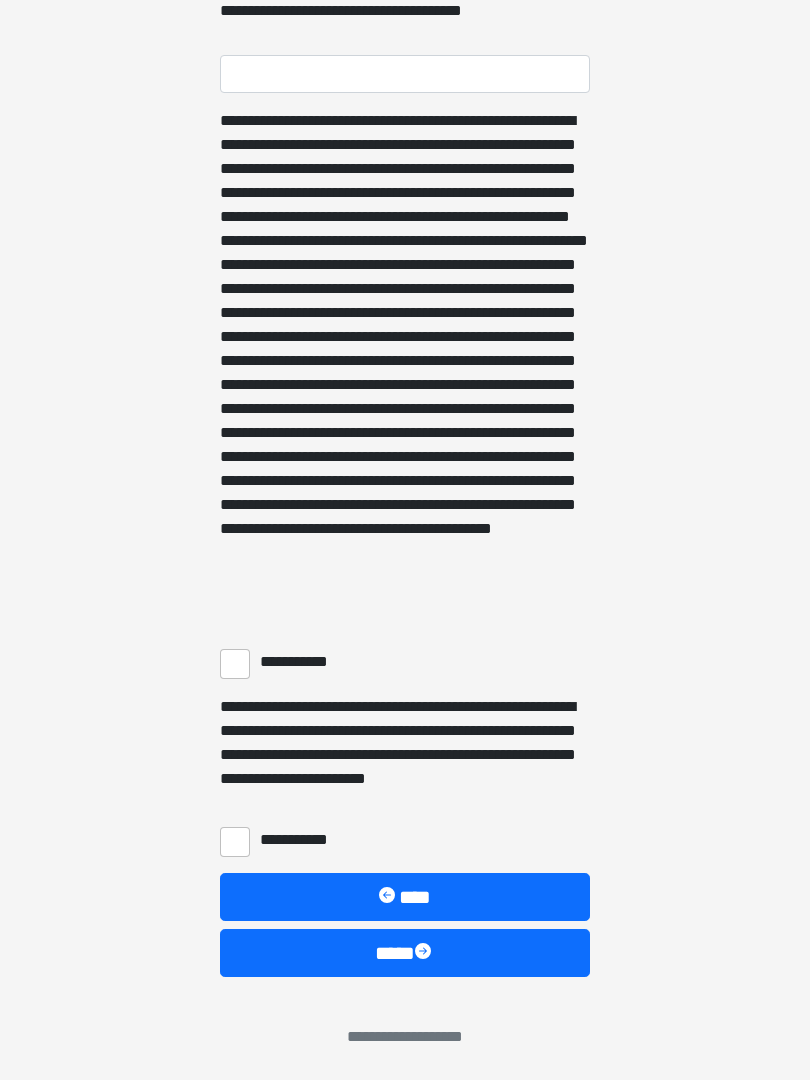 click on "**********" at bounding box center [235, 664] 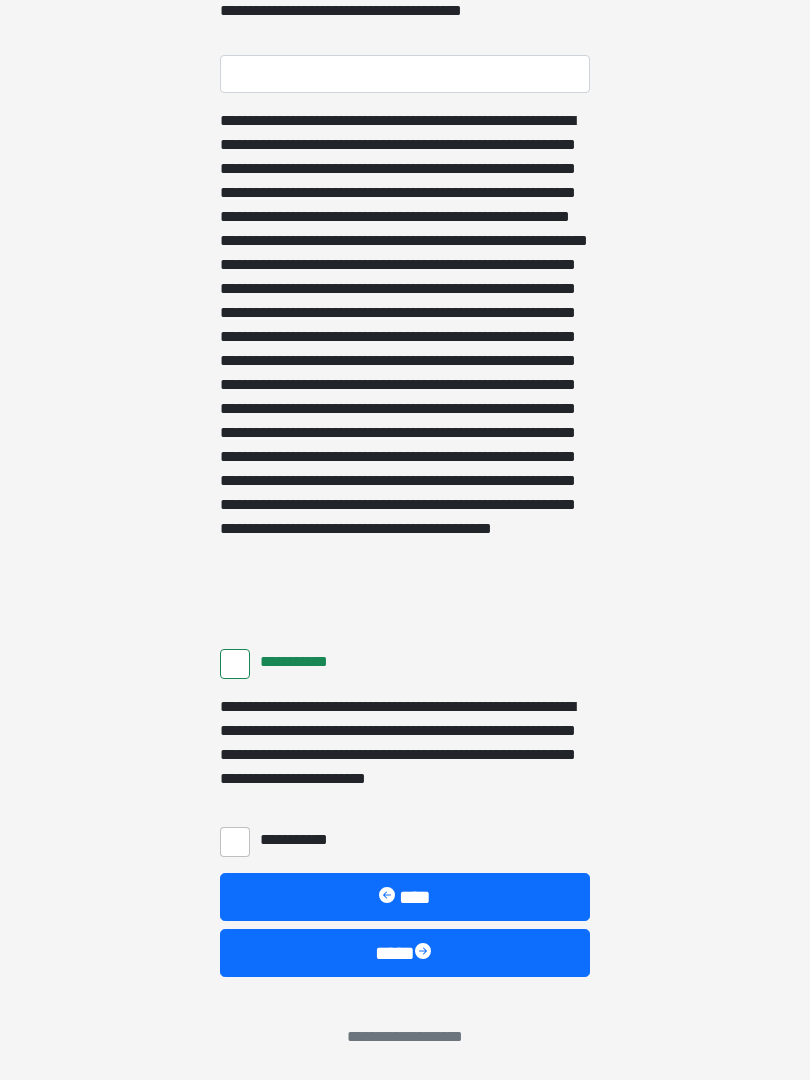 click on "**********" at bounding box center (235, 842) 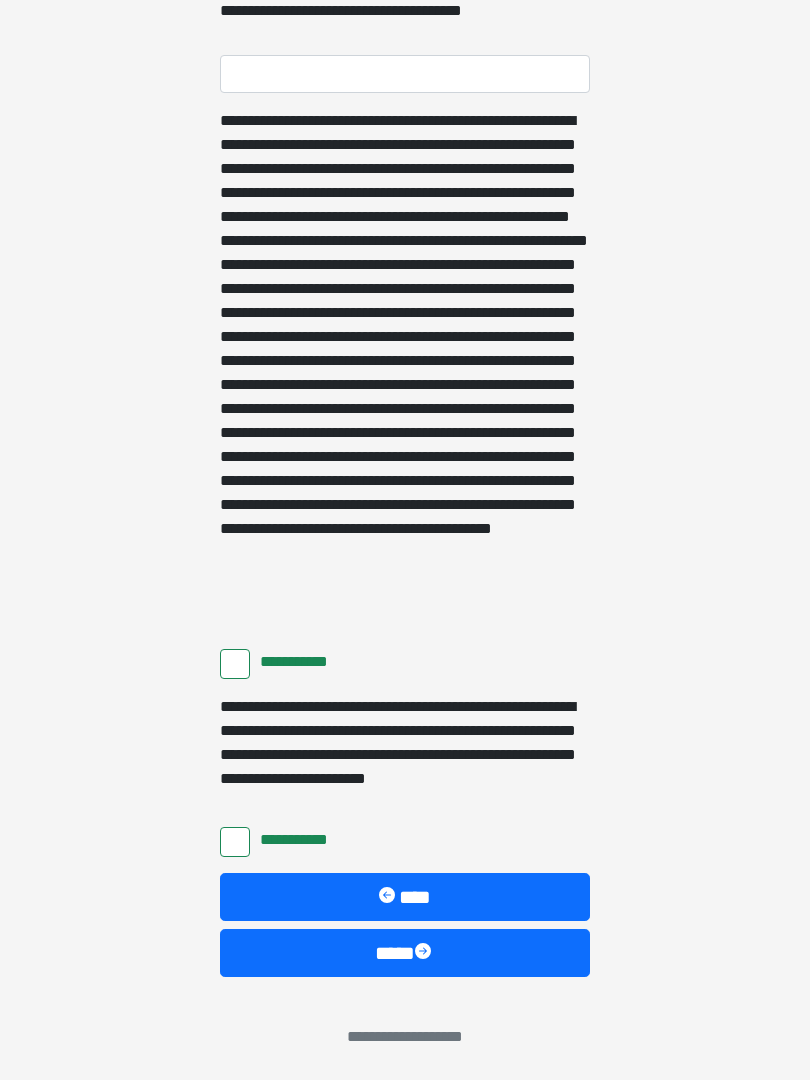 click on "****" at bounding box center (405, 953) 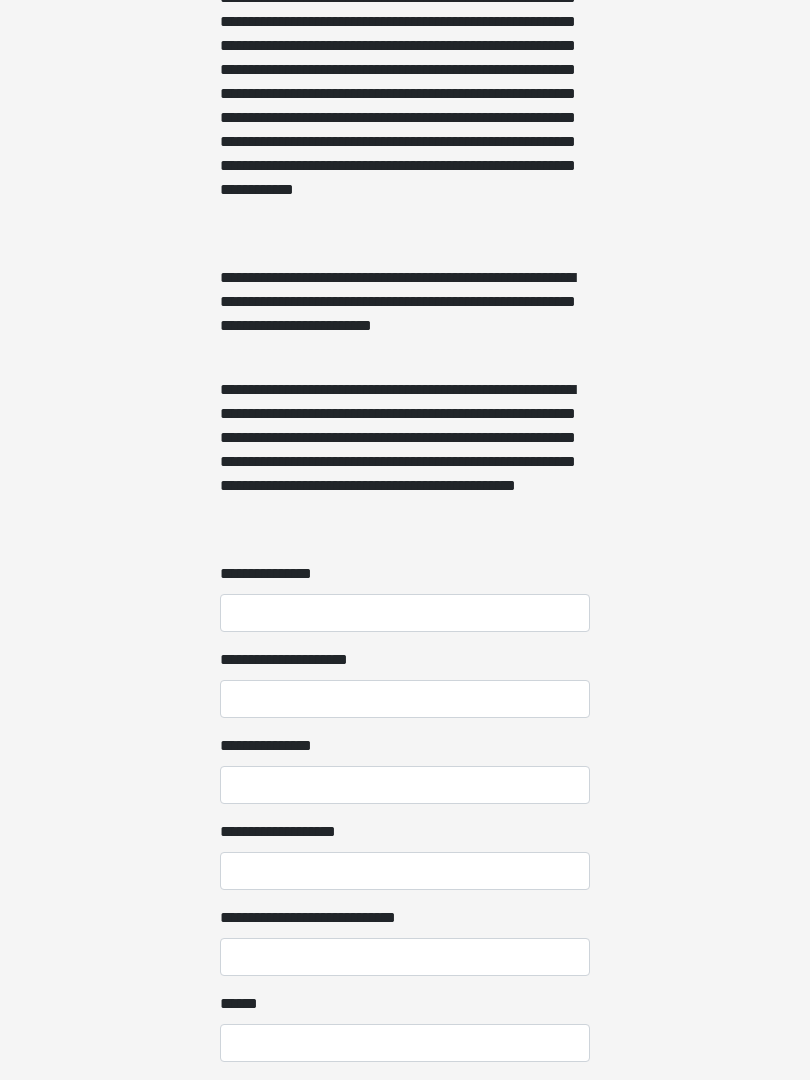scroll, scrollTop: 1310, scrollLeft: 0, axis: vertical 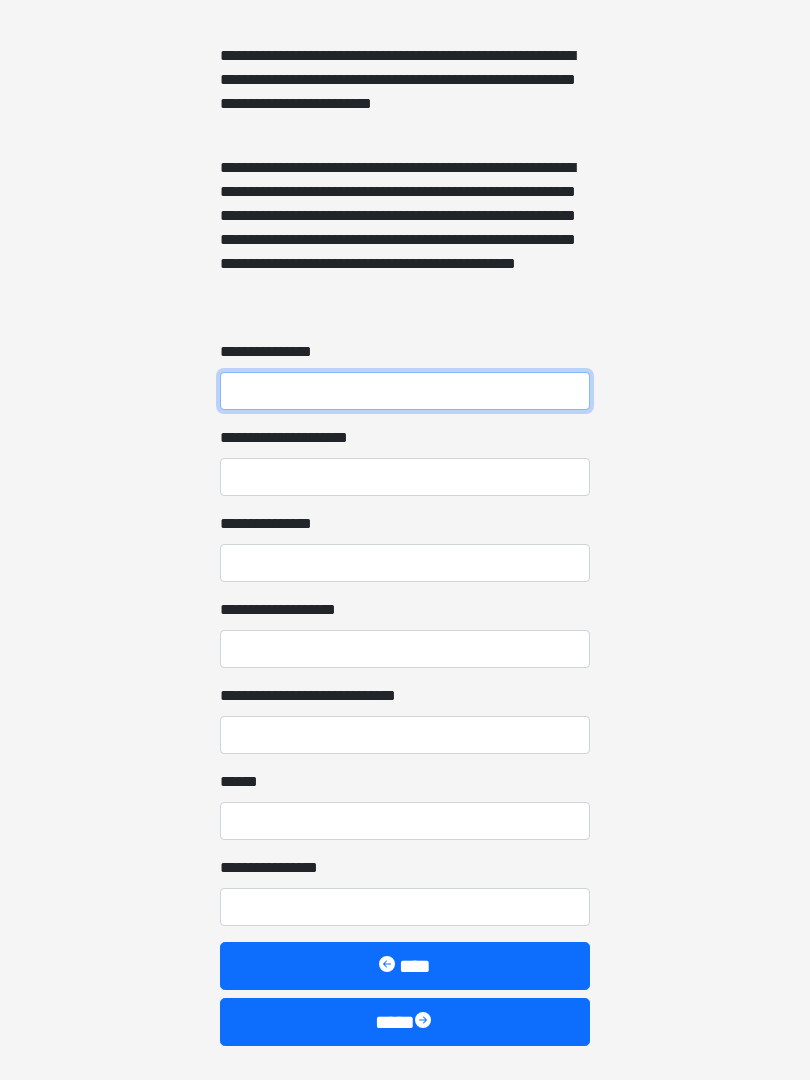 click on "**********" at bounding box center [405, 392] 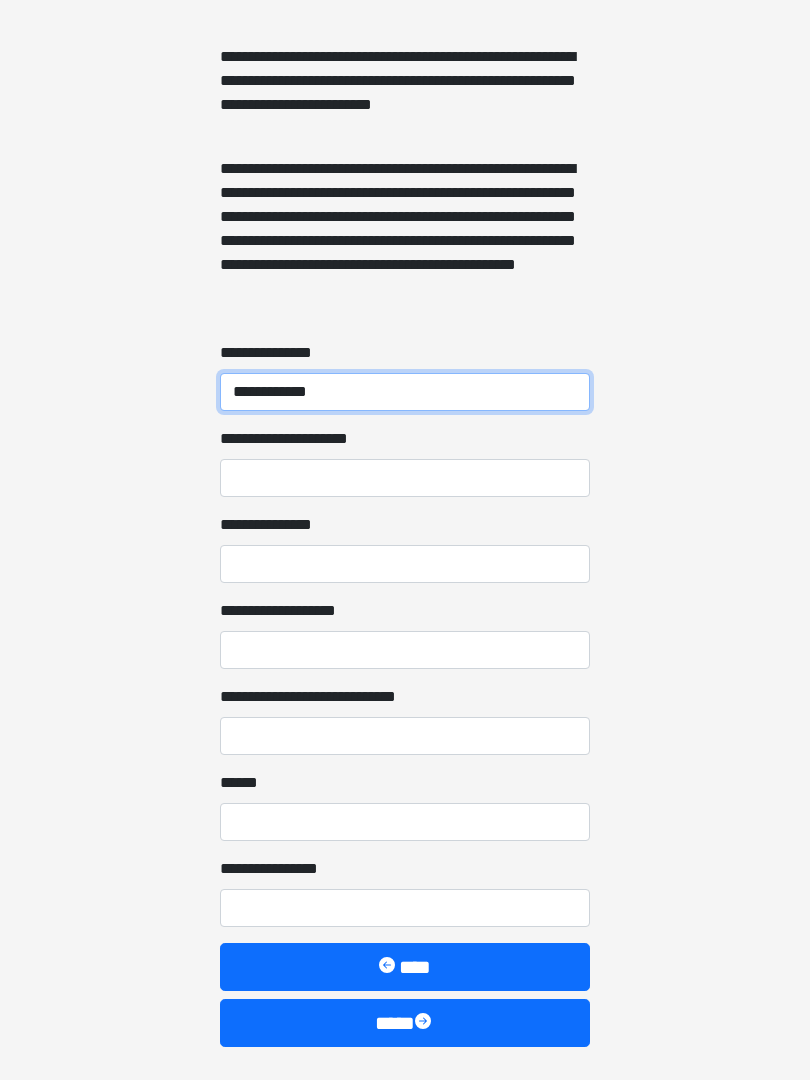 type on "**********" 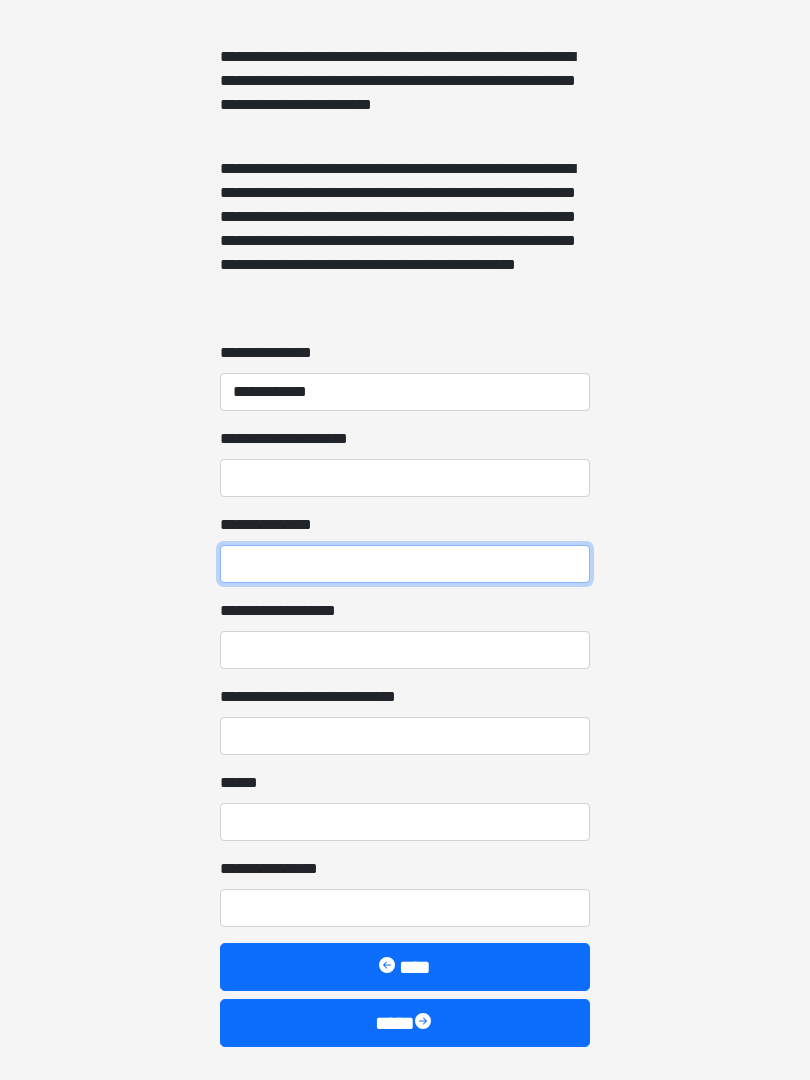 click on "**********" at bounding box center (405, 564) 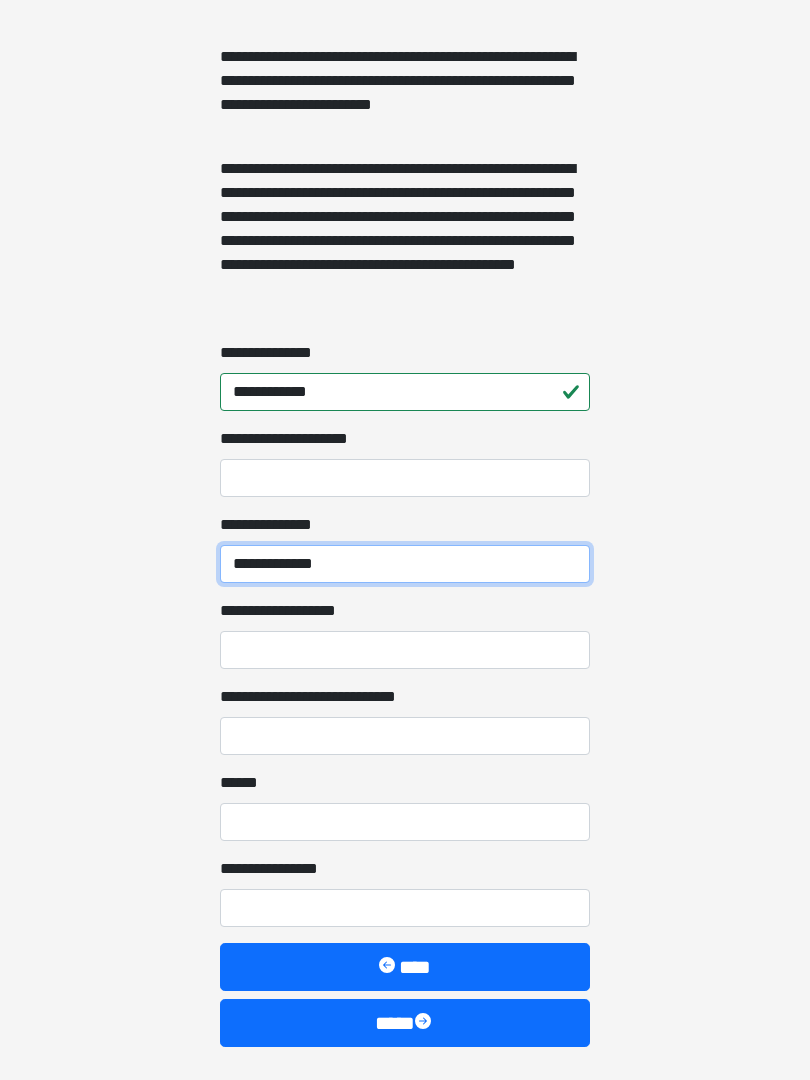 type on "**********" 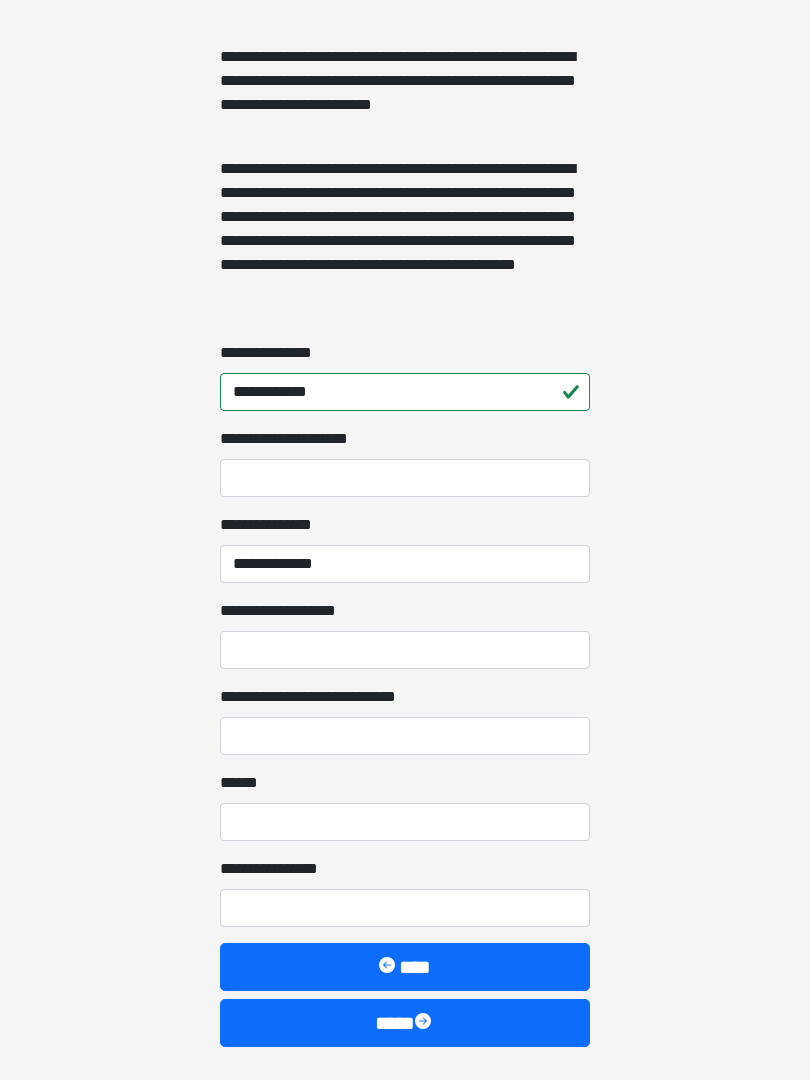 click on "**********" at bounding box center (405, 650) 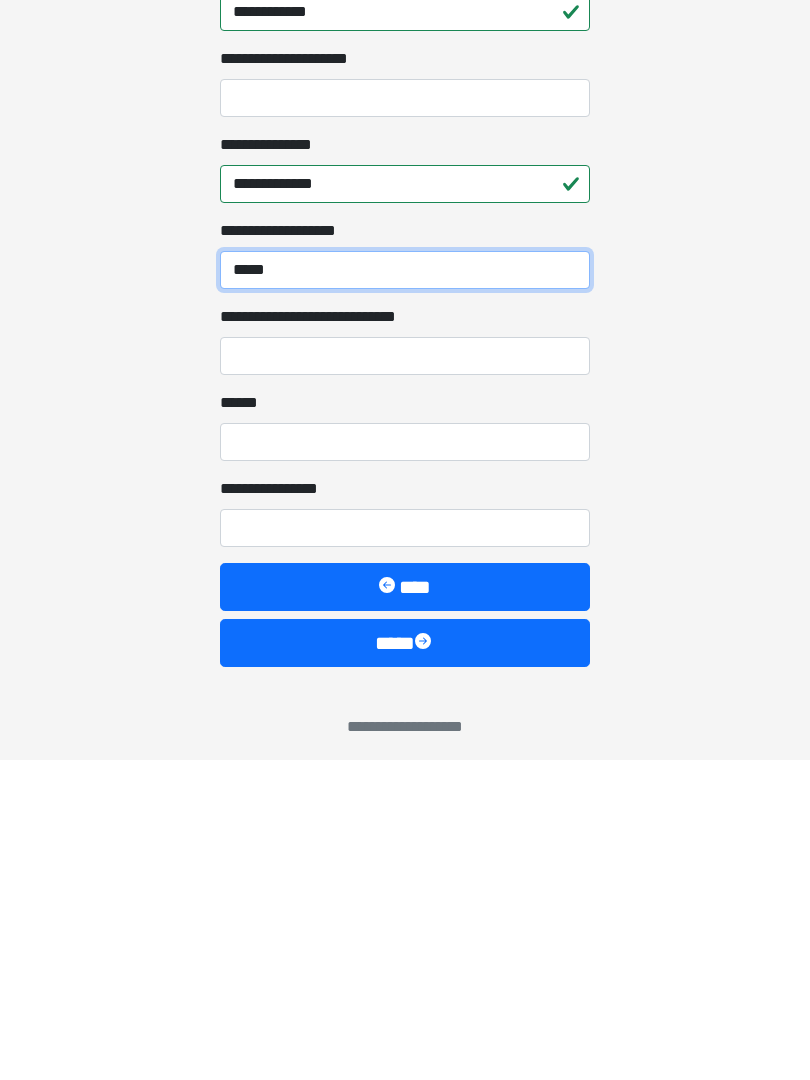 scroll, scrollTop: 1467, scrollLeft: 0, axis: vertical 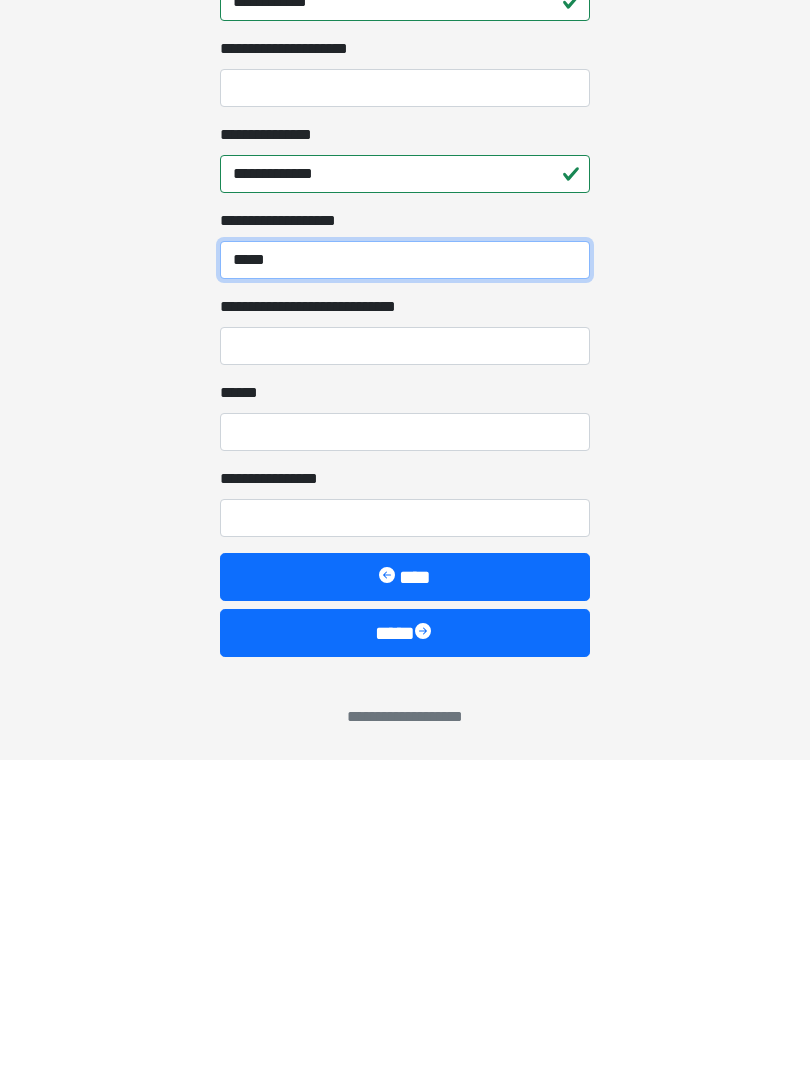 type on "*****" 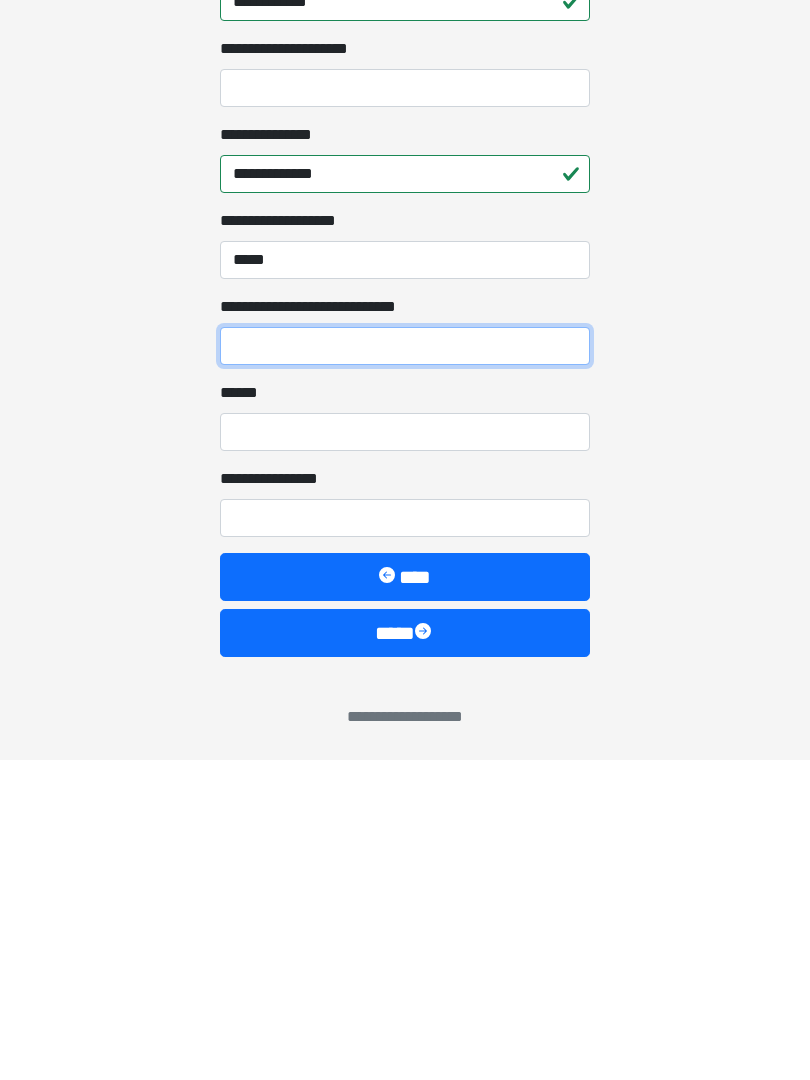 click on "**********" at bounding box center (405, 666) 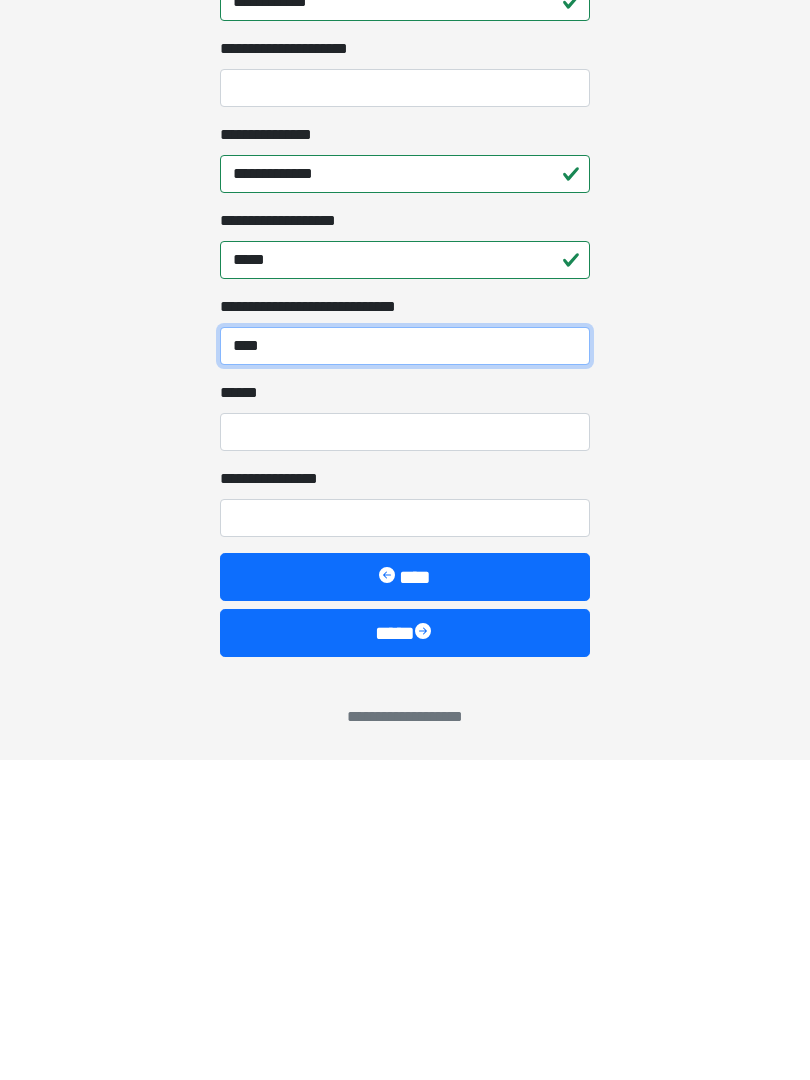 type on "****" 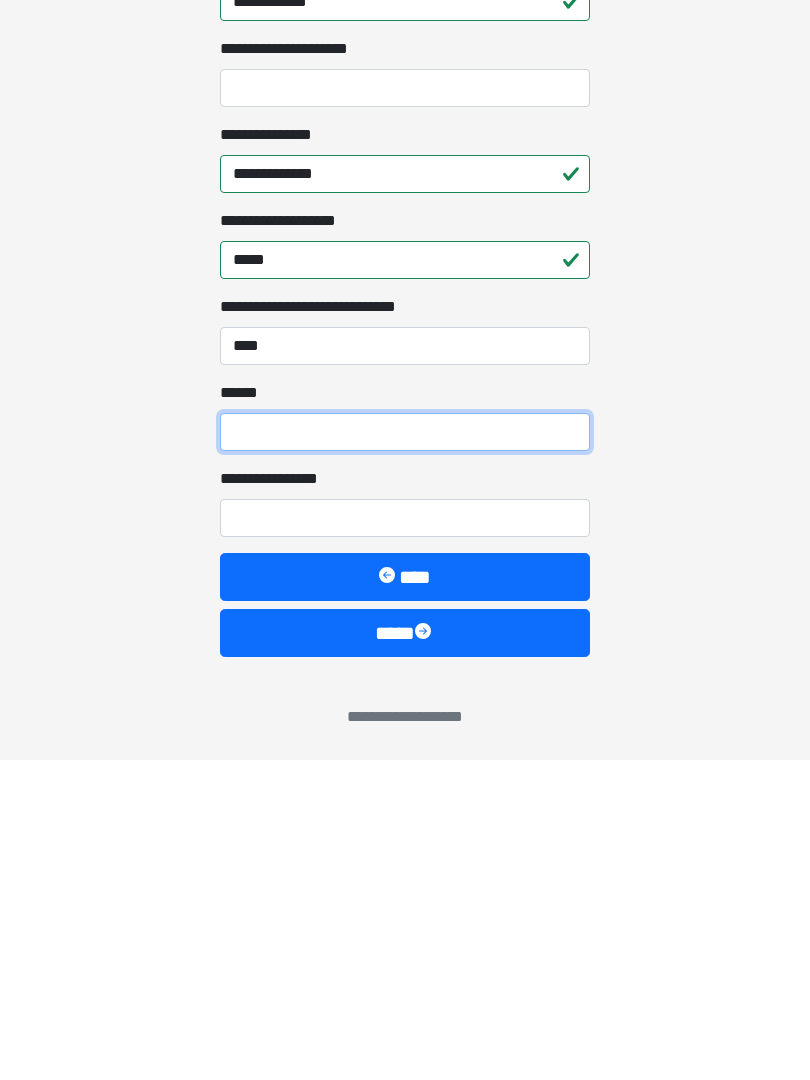 click on "**** *" at bounding box center [405, 752] 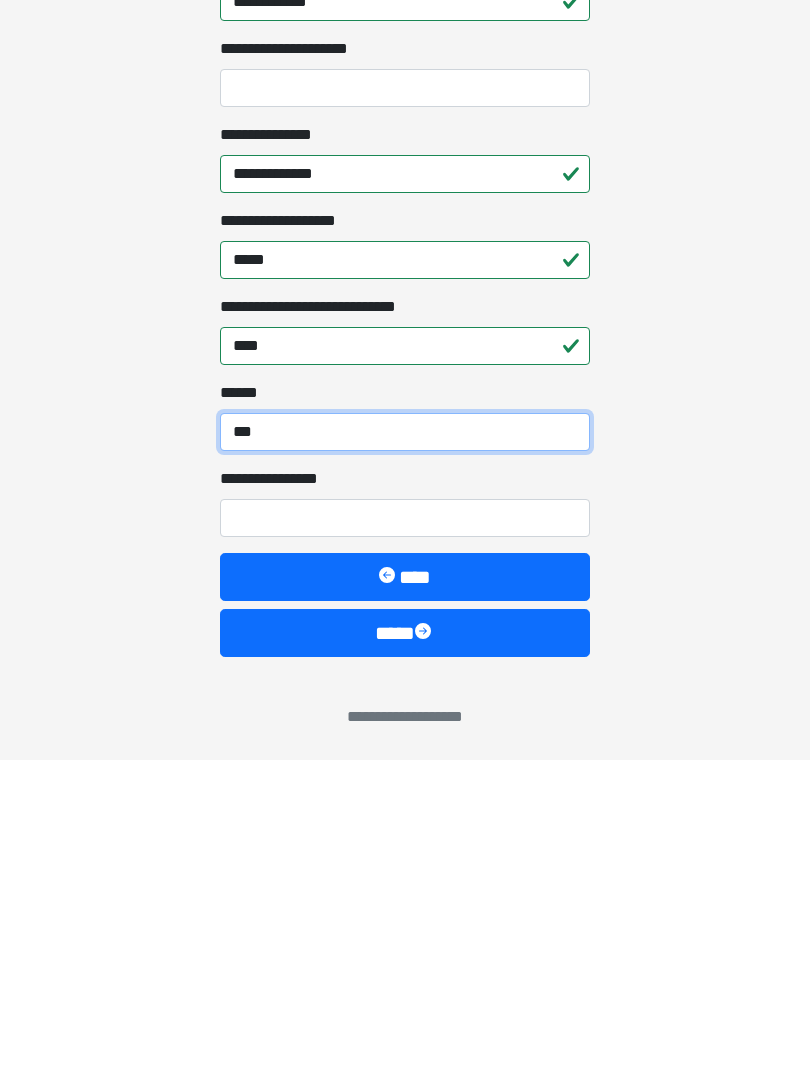 type on "***" 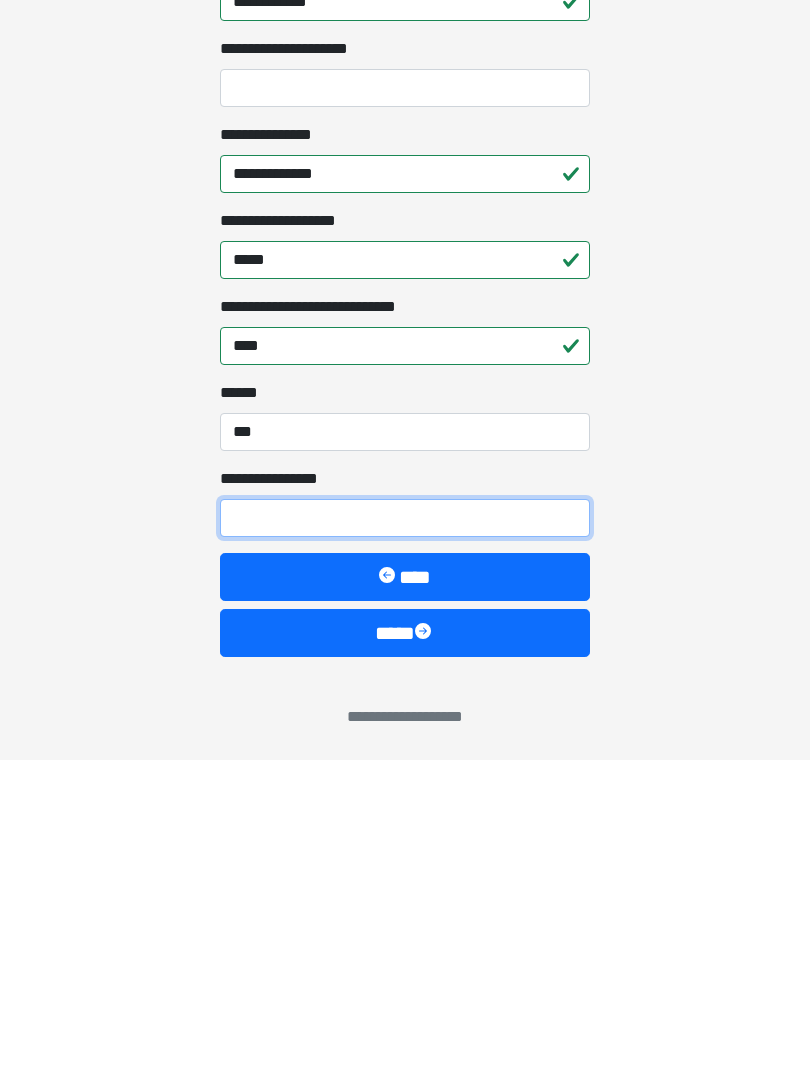 click on "**********" at bounding box center [405, 838] 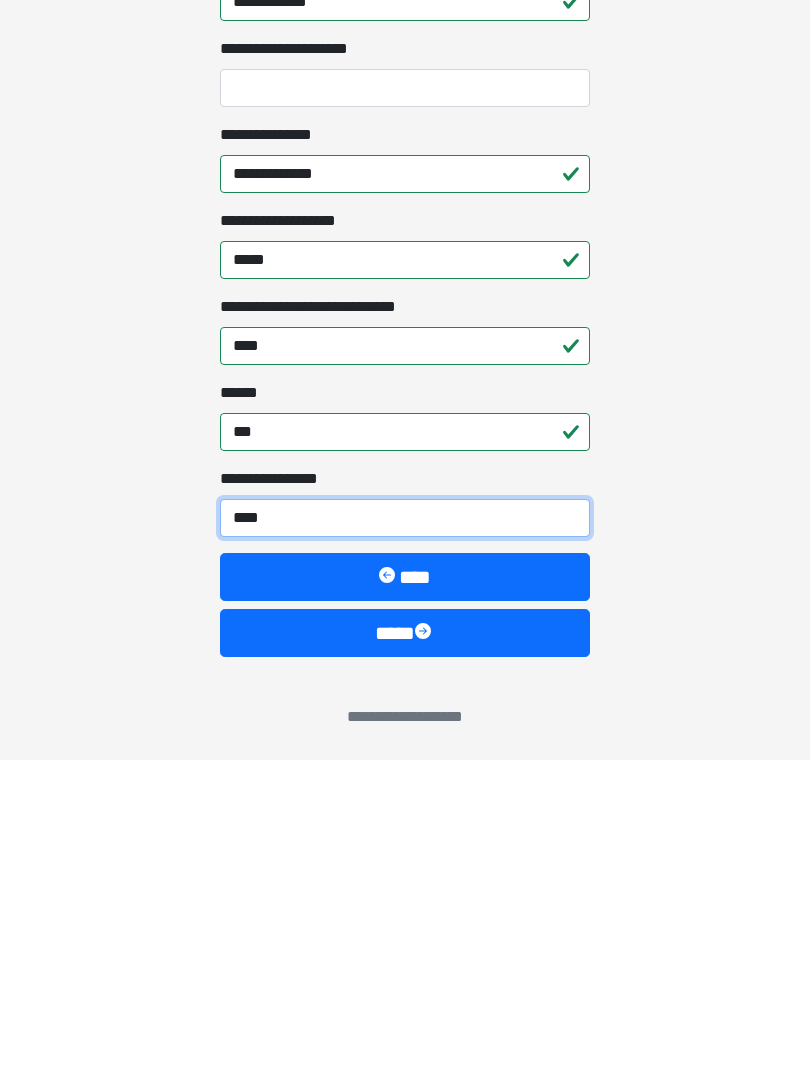 type on "*****" 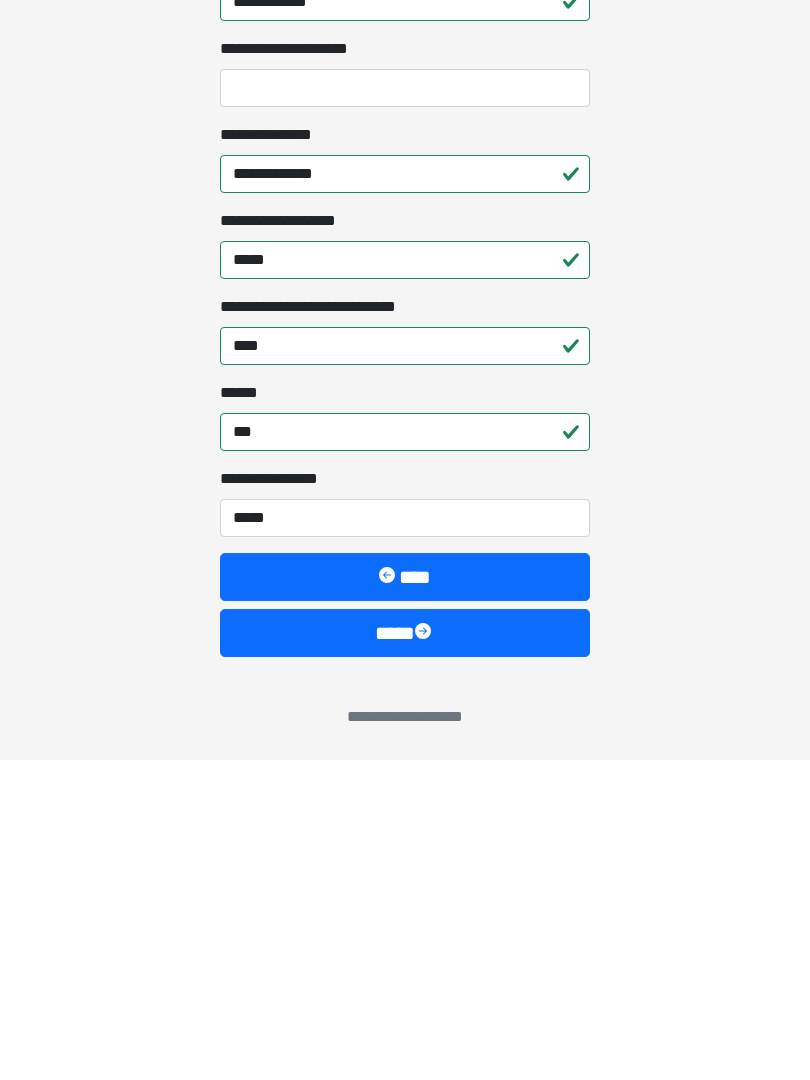 click on "****" at bounding box center (405, 953) 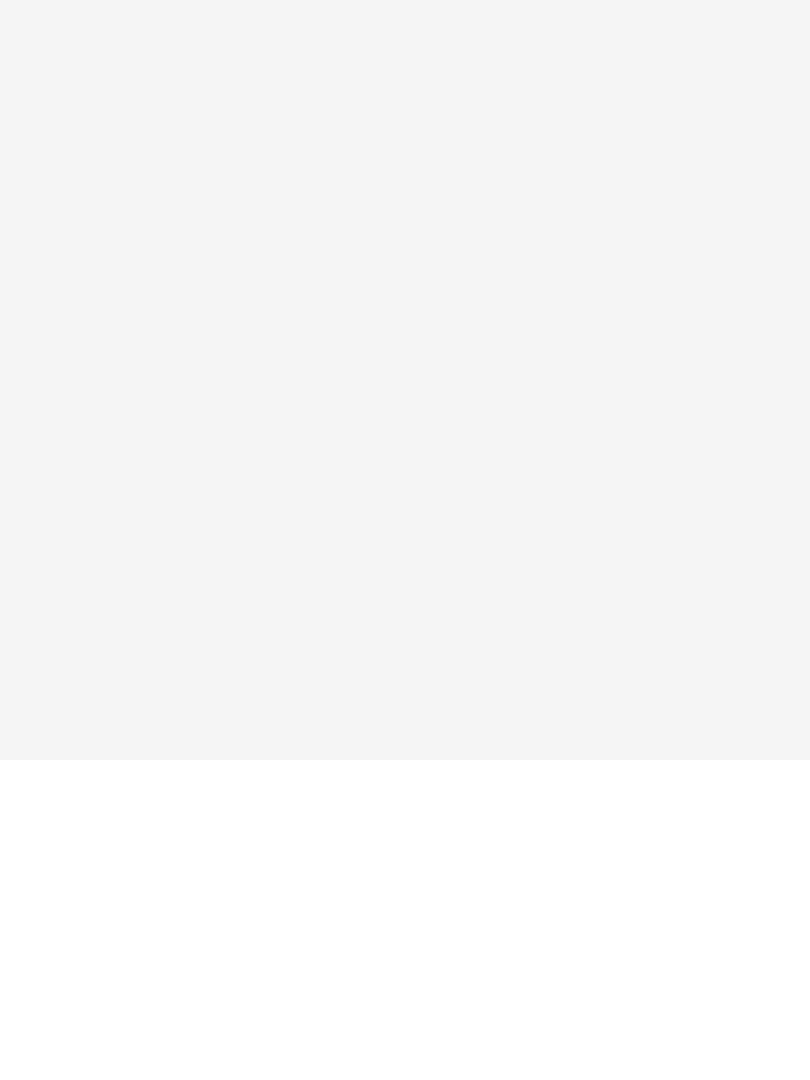 scroll, scrollTop: 0, scrollLeft: 0, axis: both 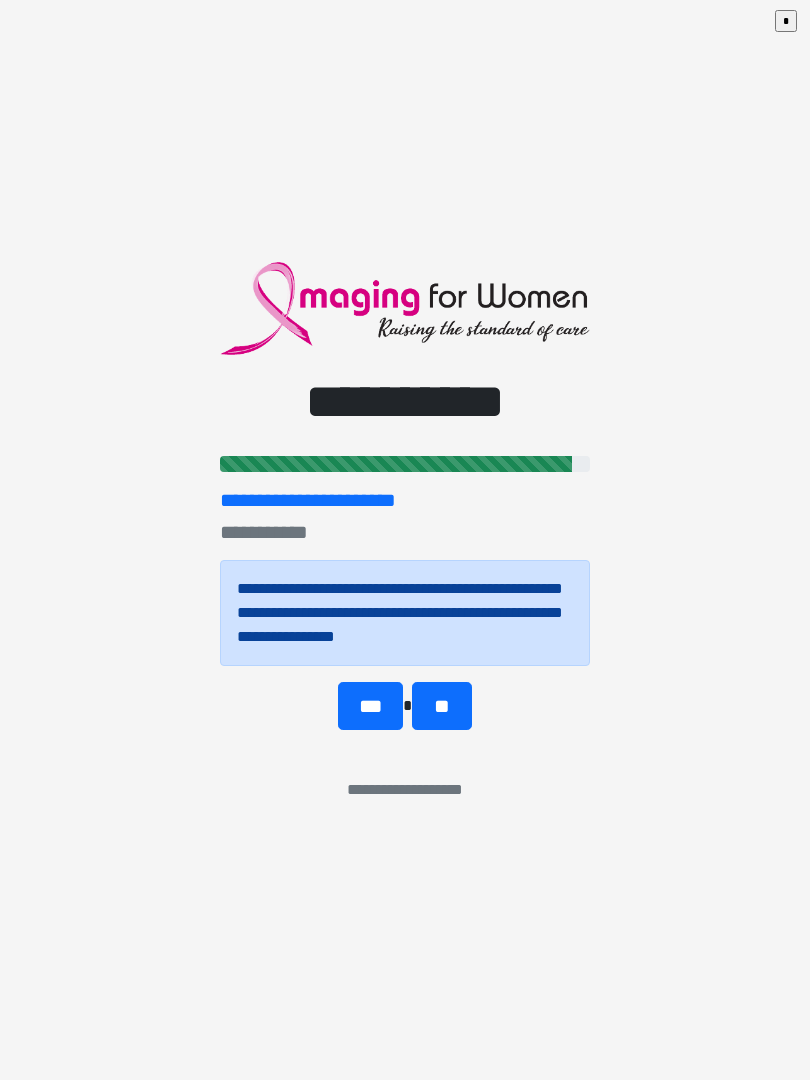 click on "**" at bounding box center (441, 706) 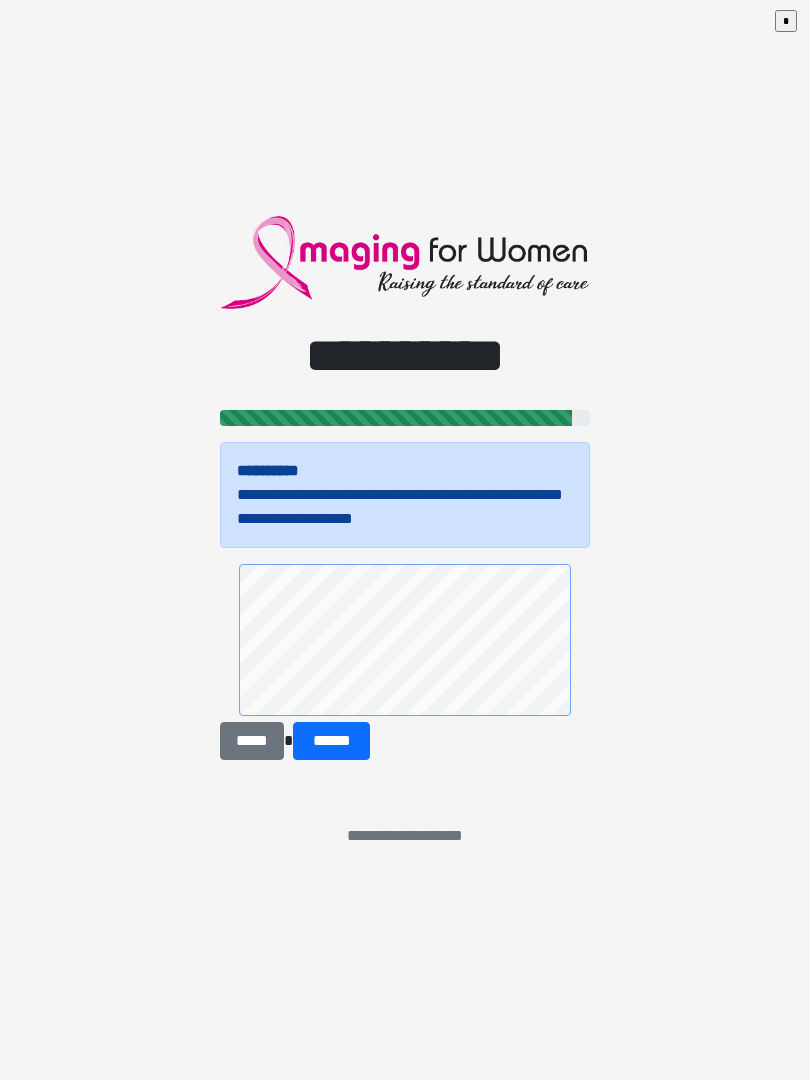 click on "******" at bounding box center [331, 741] 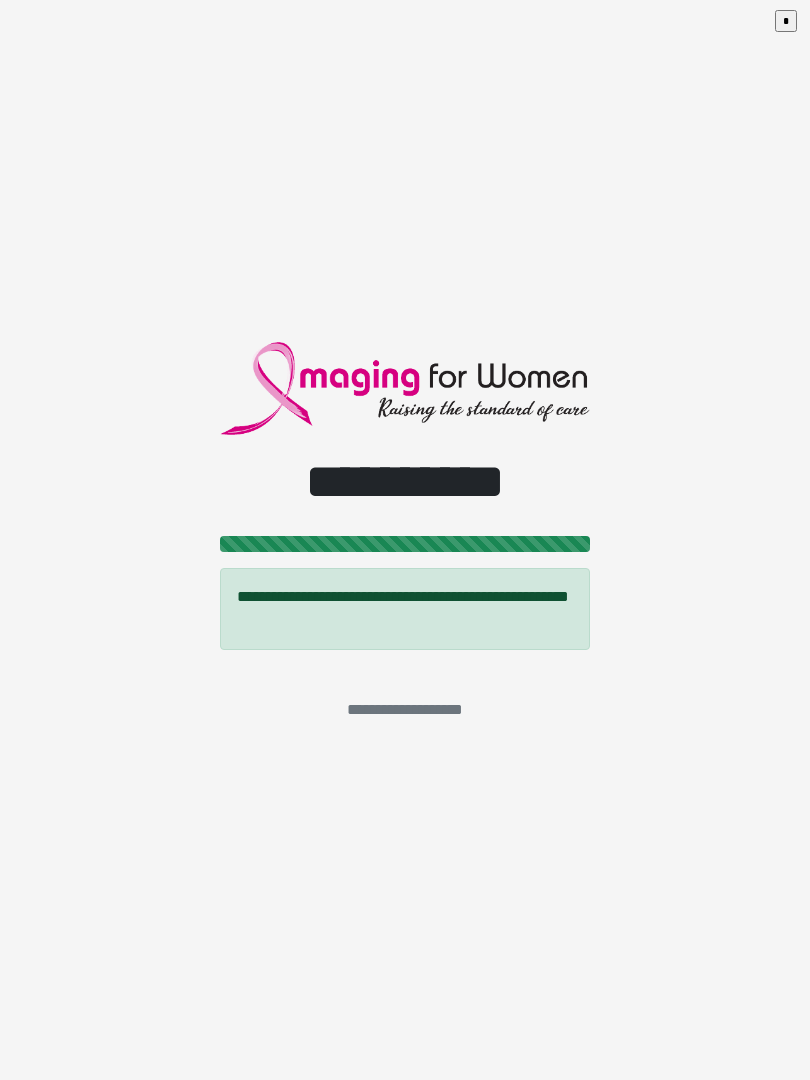click on "*" at bounding box center (786, 21) 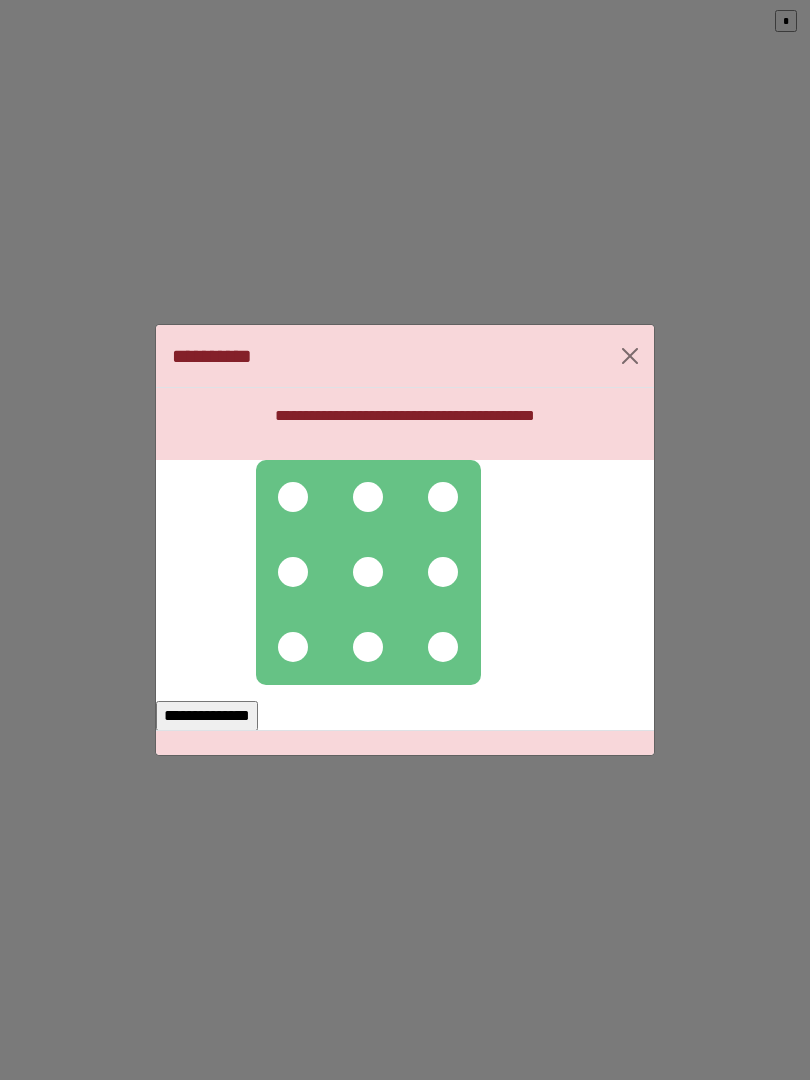 click at bounding box center (293, 497) 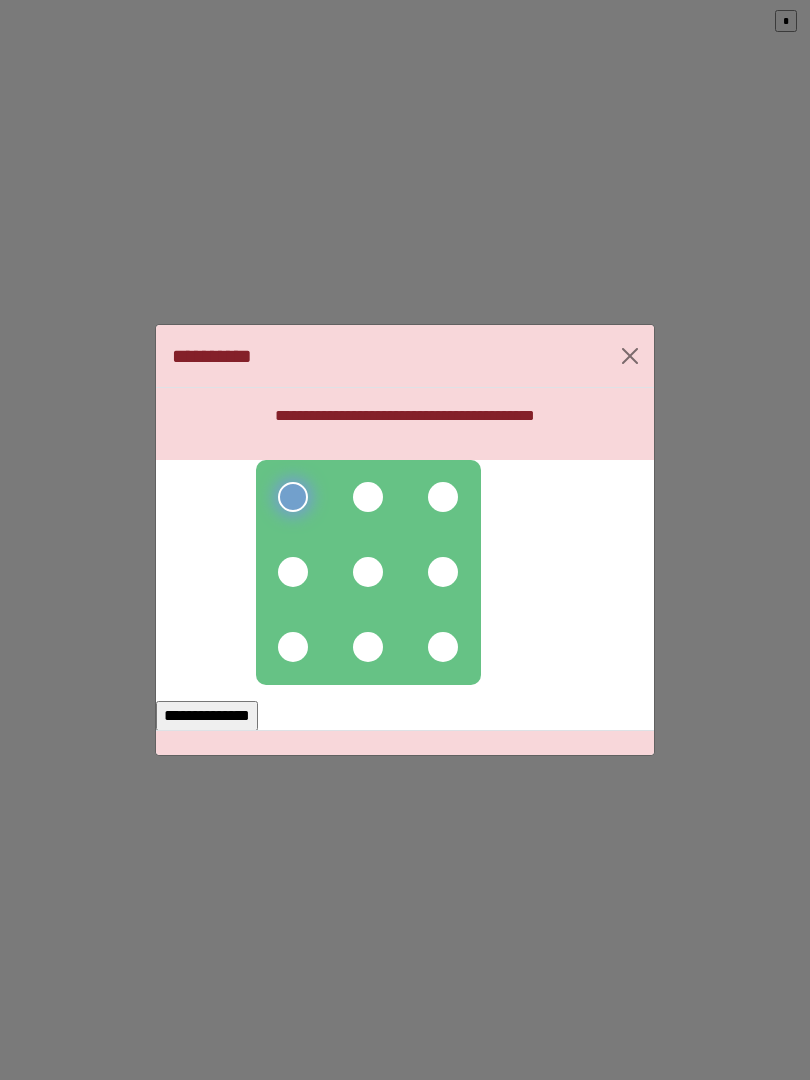 click at bounding box center (368, 497) 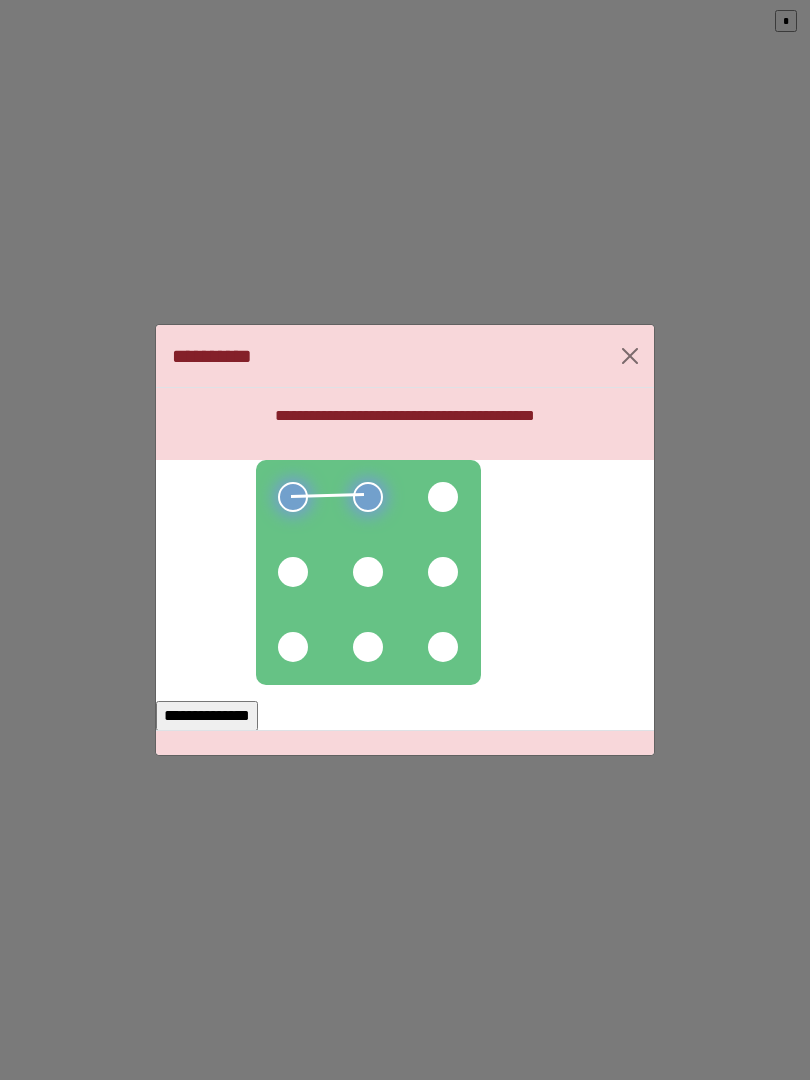 click at bounding box center [443, 497] 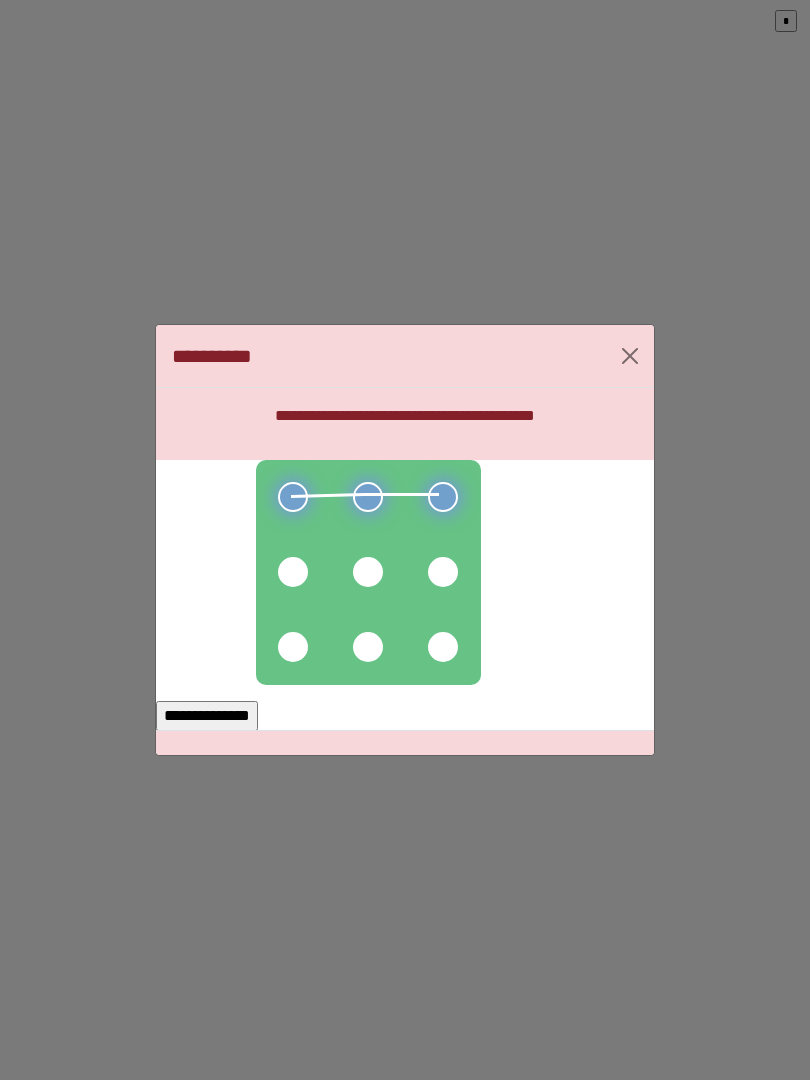 click at bounding box center (443, 572) 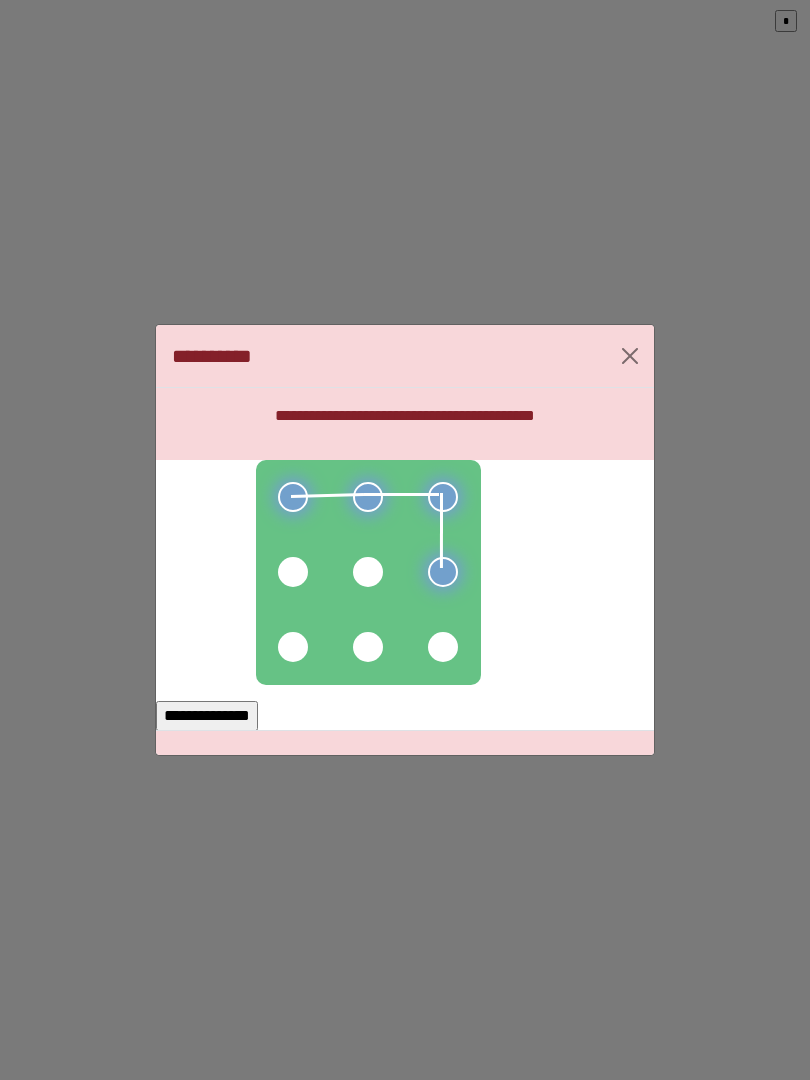 click at bounding box center [368, 572] 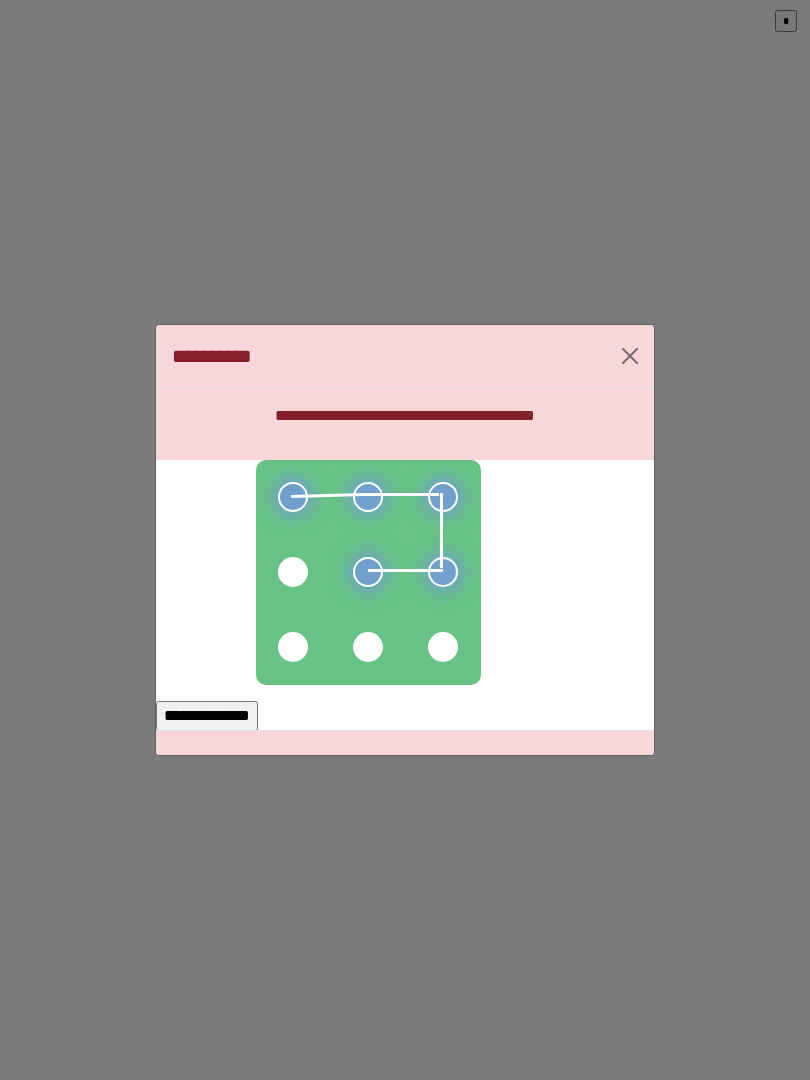 click at bounding box center (293, 572) 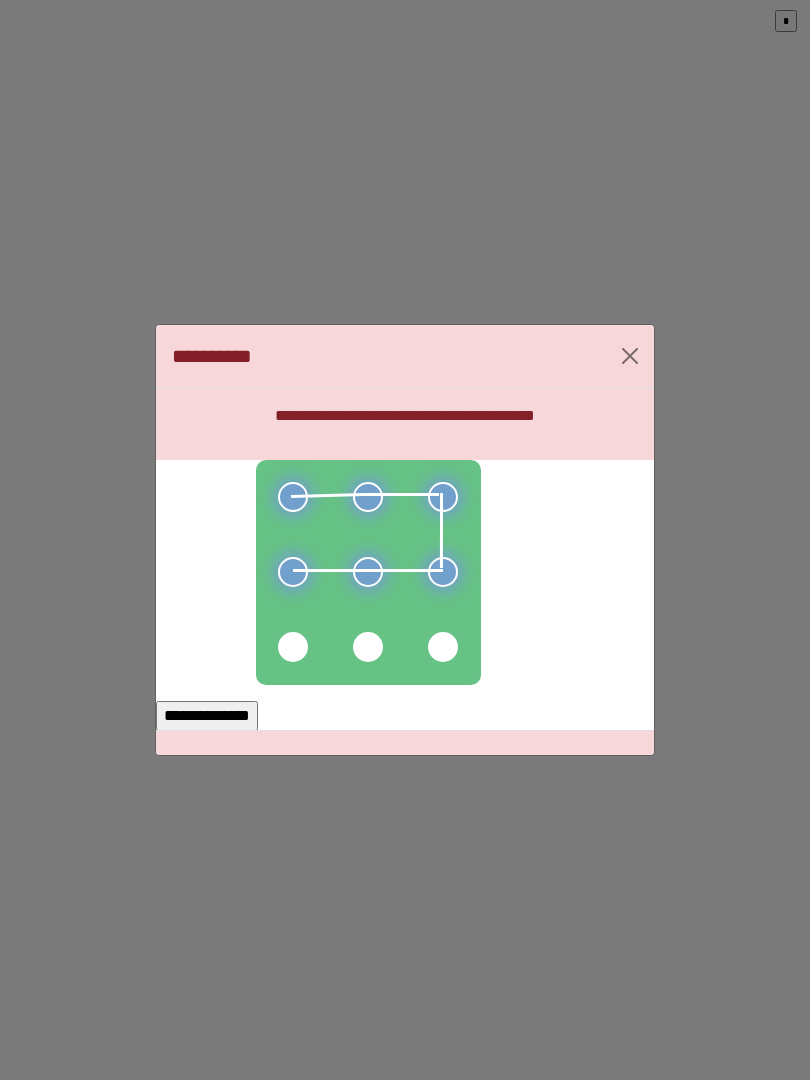 click on "**********" at bounding box center (207, 716) 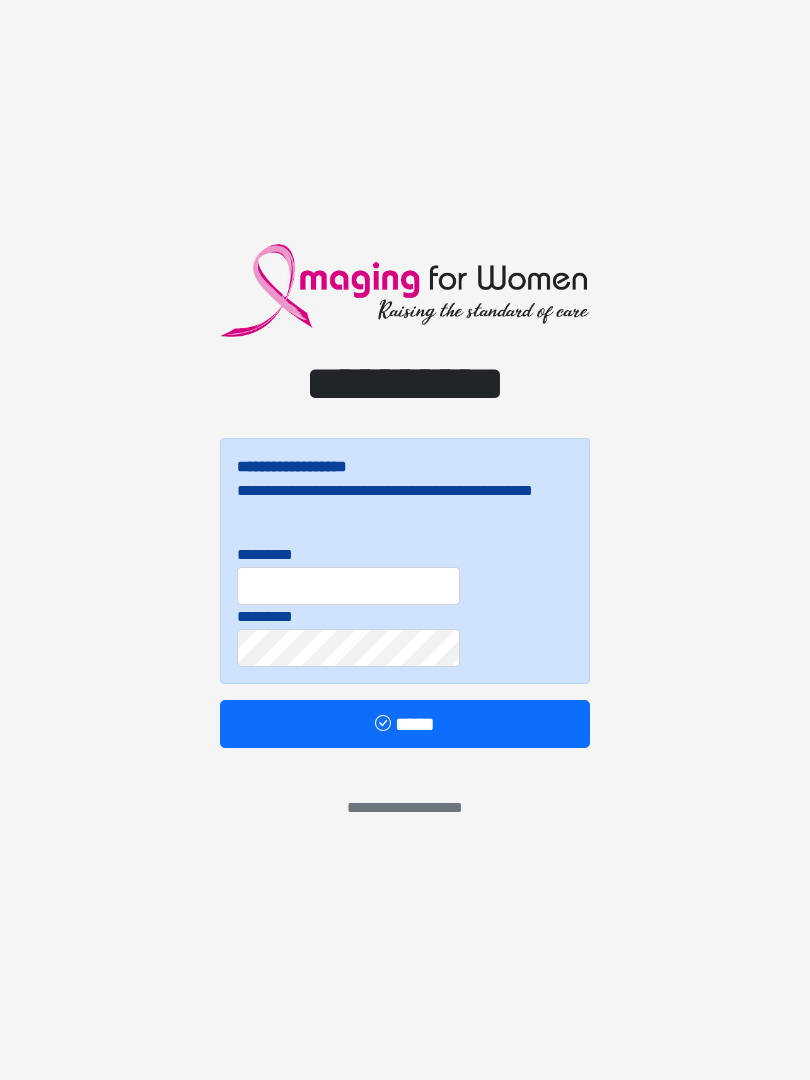 scroll, scrollTop: 0, scrollLeft: 0, axis: both 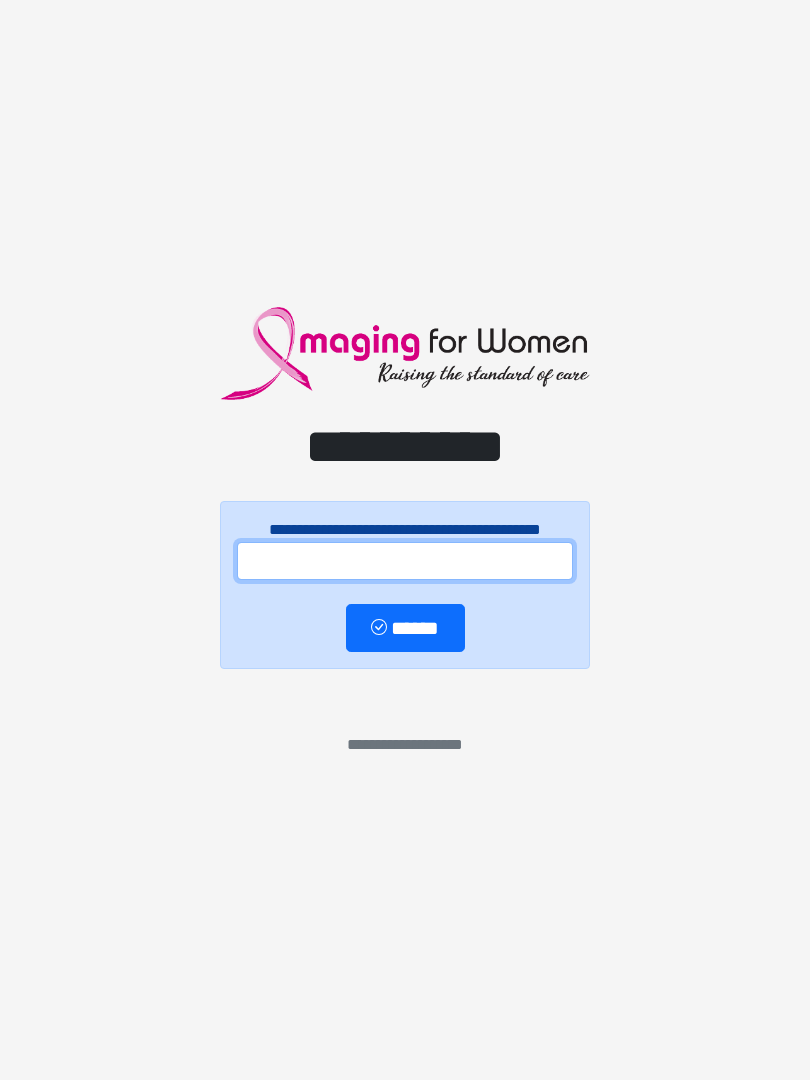 click at bounding box center [405, 561] 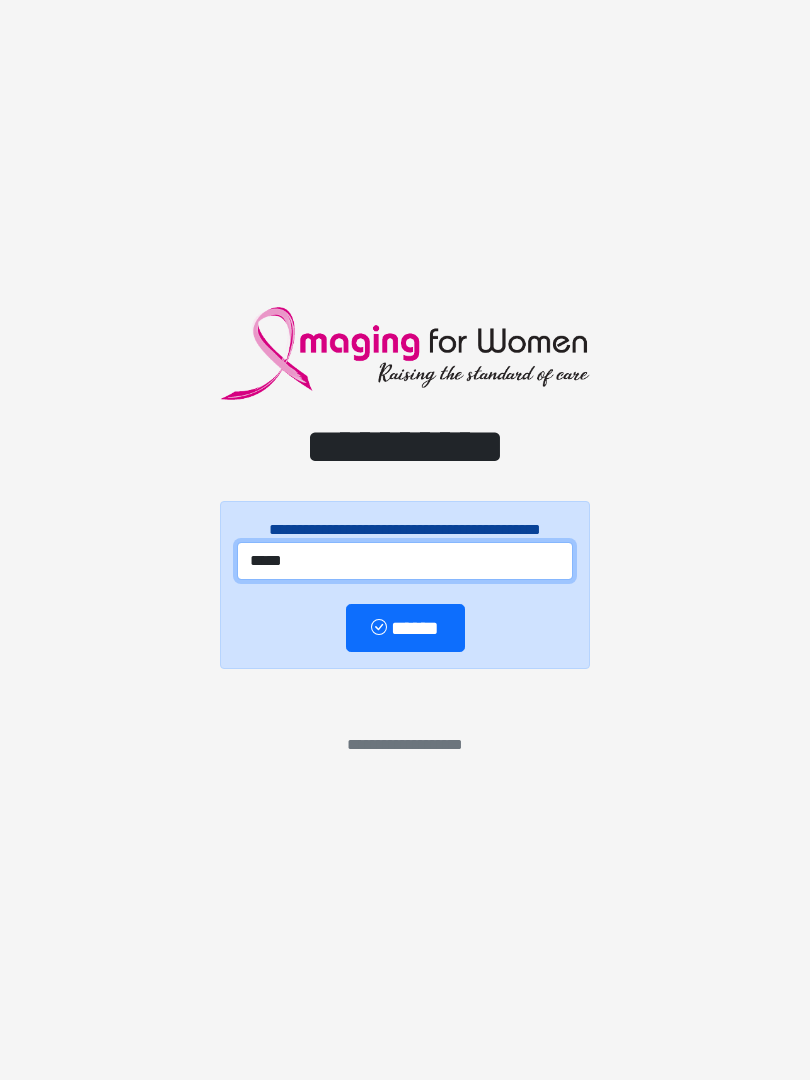 type on "*****" 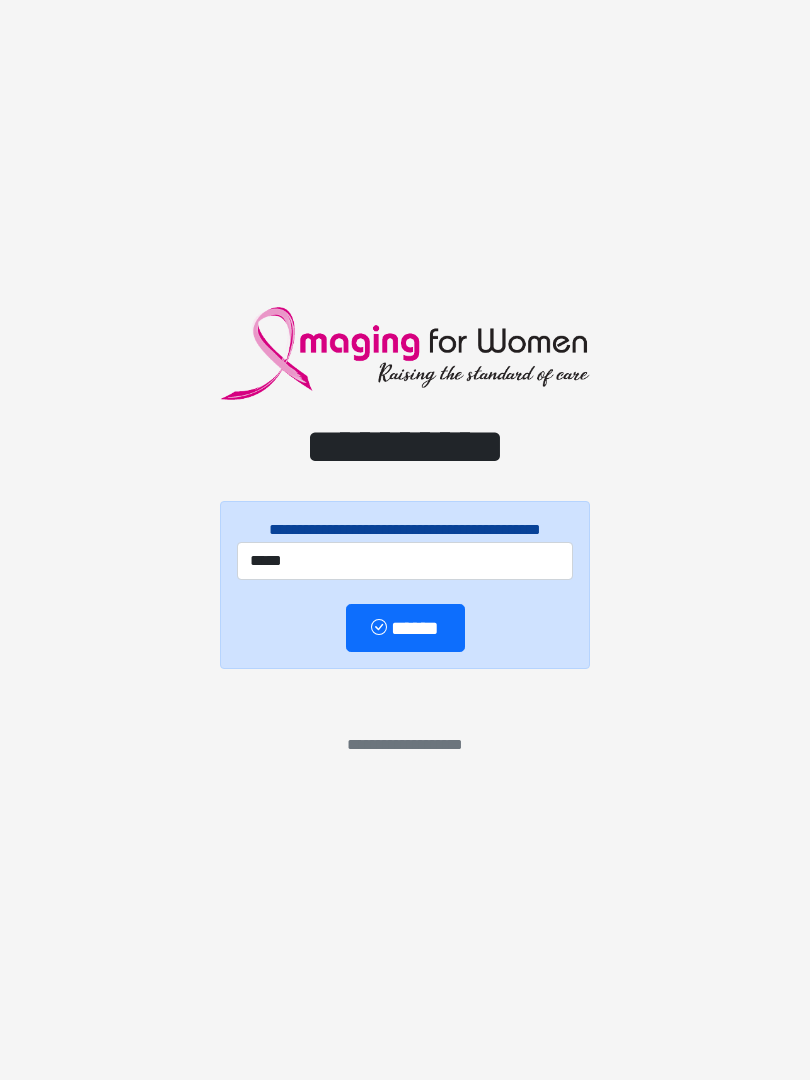 click on "******" at bounding box center [405, 628] 